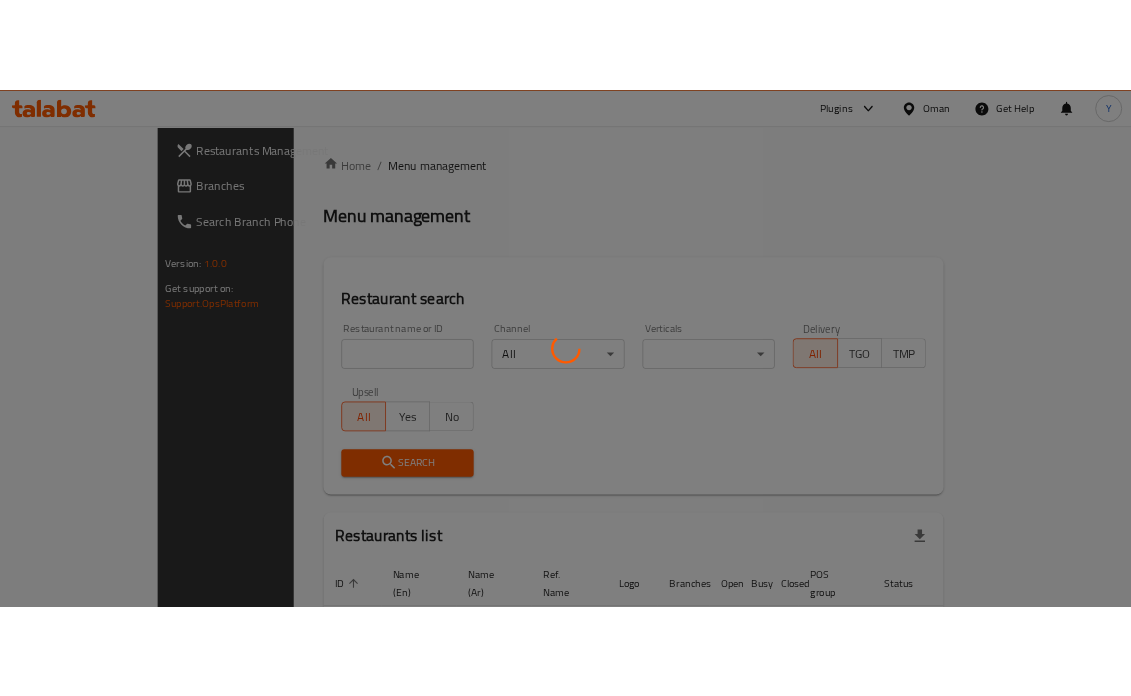 scroll, scrollTop: 0, scrollLeft: 0, axis: both 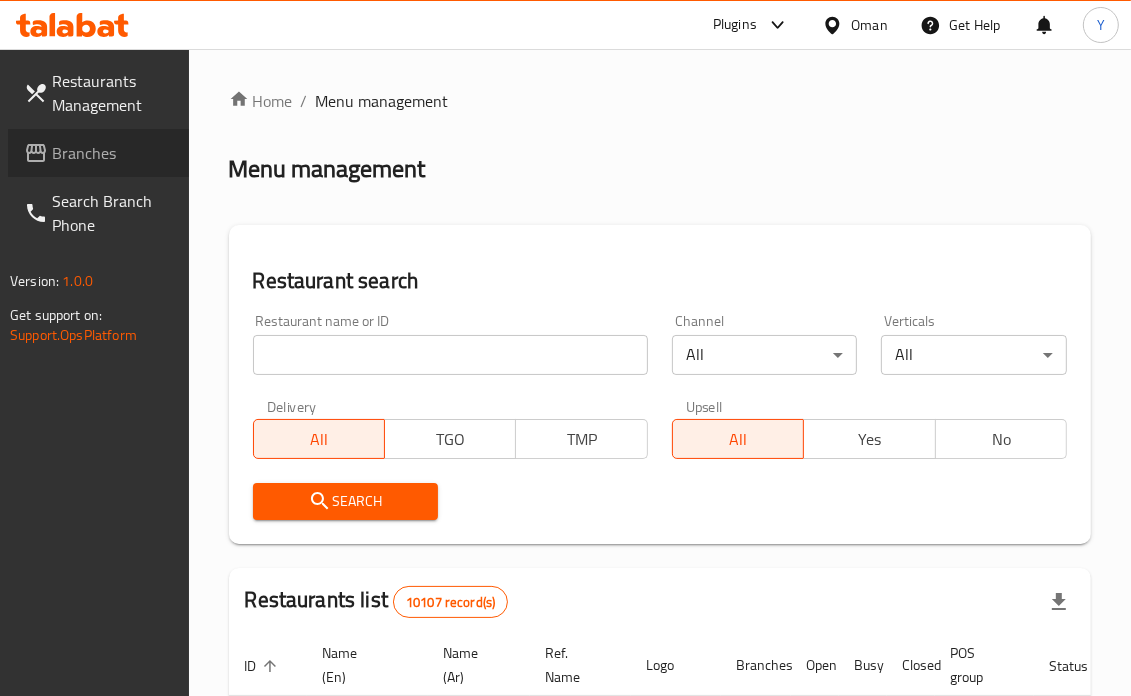click on "Branches" at bounding box center (98, 153) 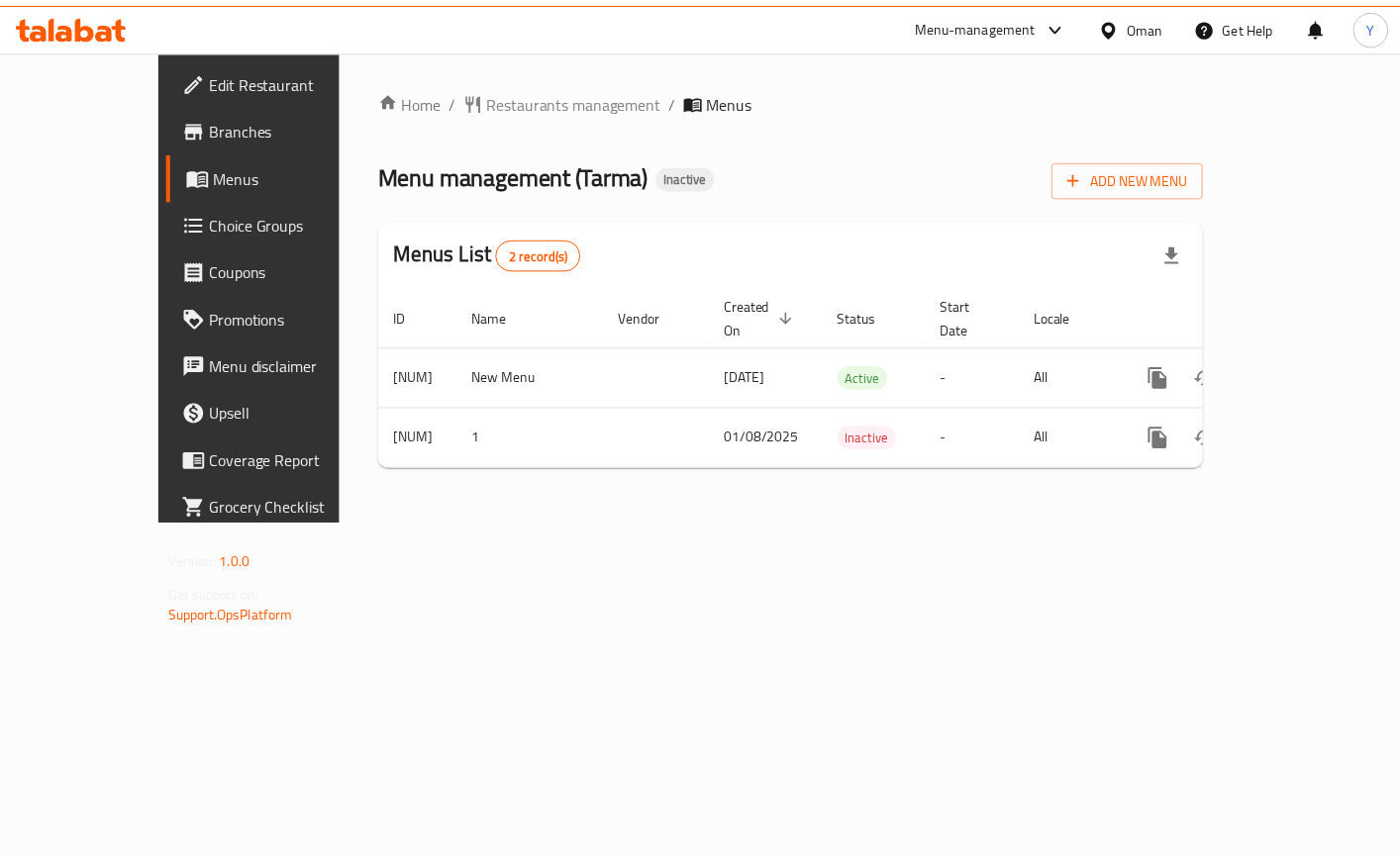 scroll, scrollTop: 0, scrollLeft: 0, axis: both 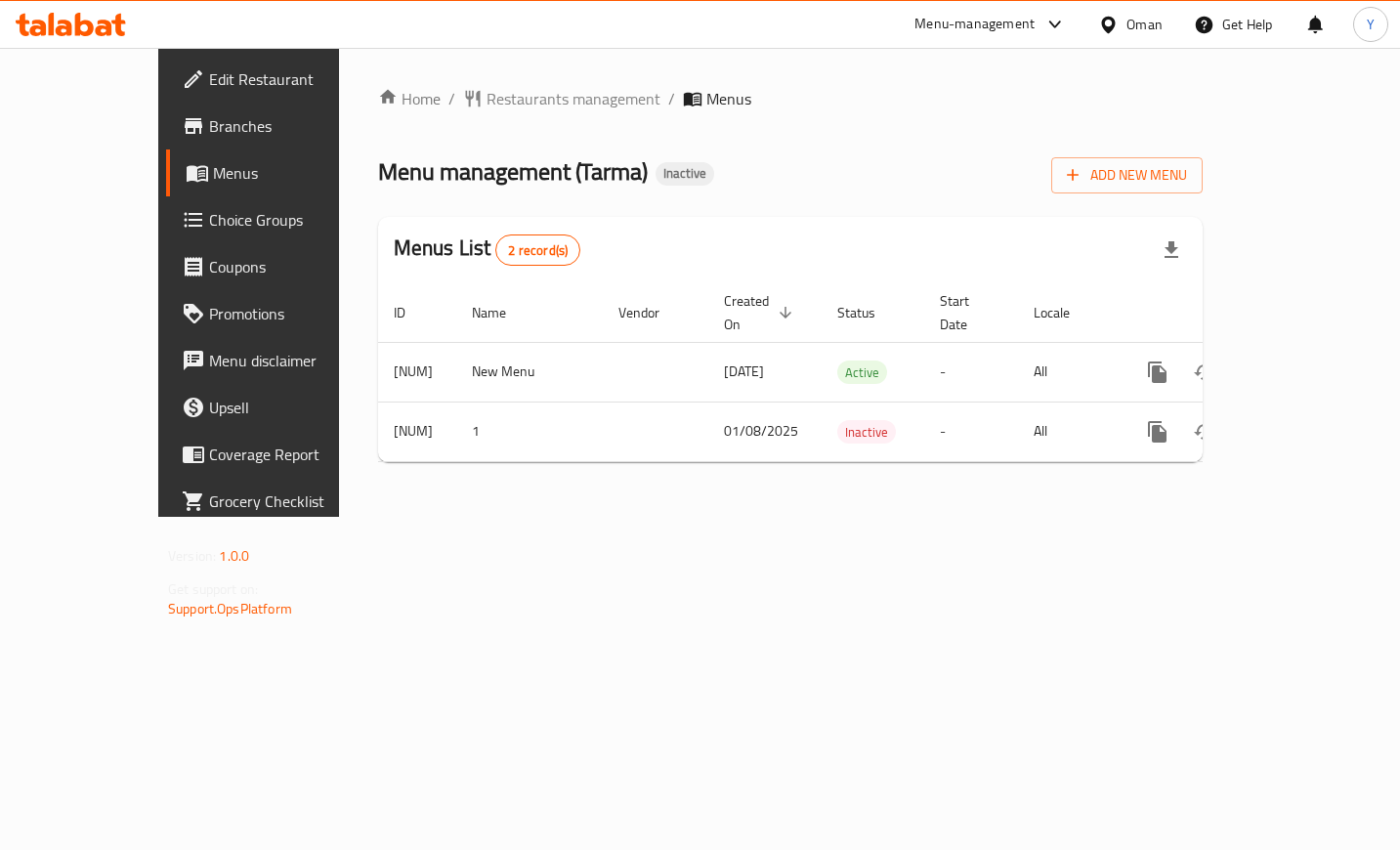 drag, startPoint x: 1020, startPoint y: 598, endPoint x: 1076, endPoint y: 568, distance: 63.529521 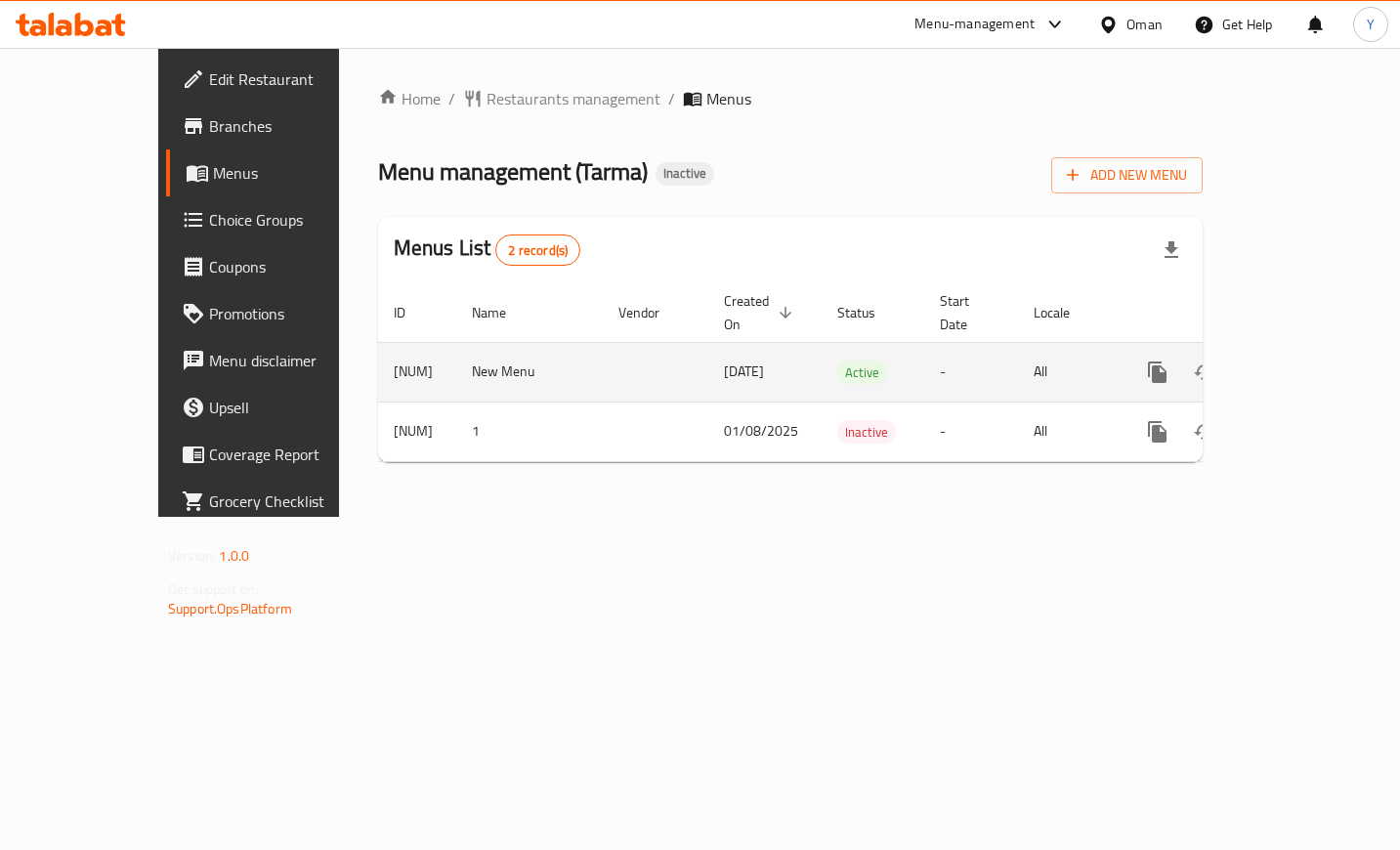 click 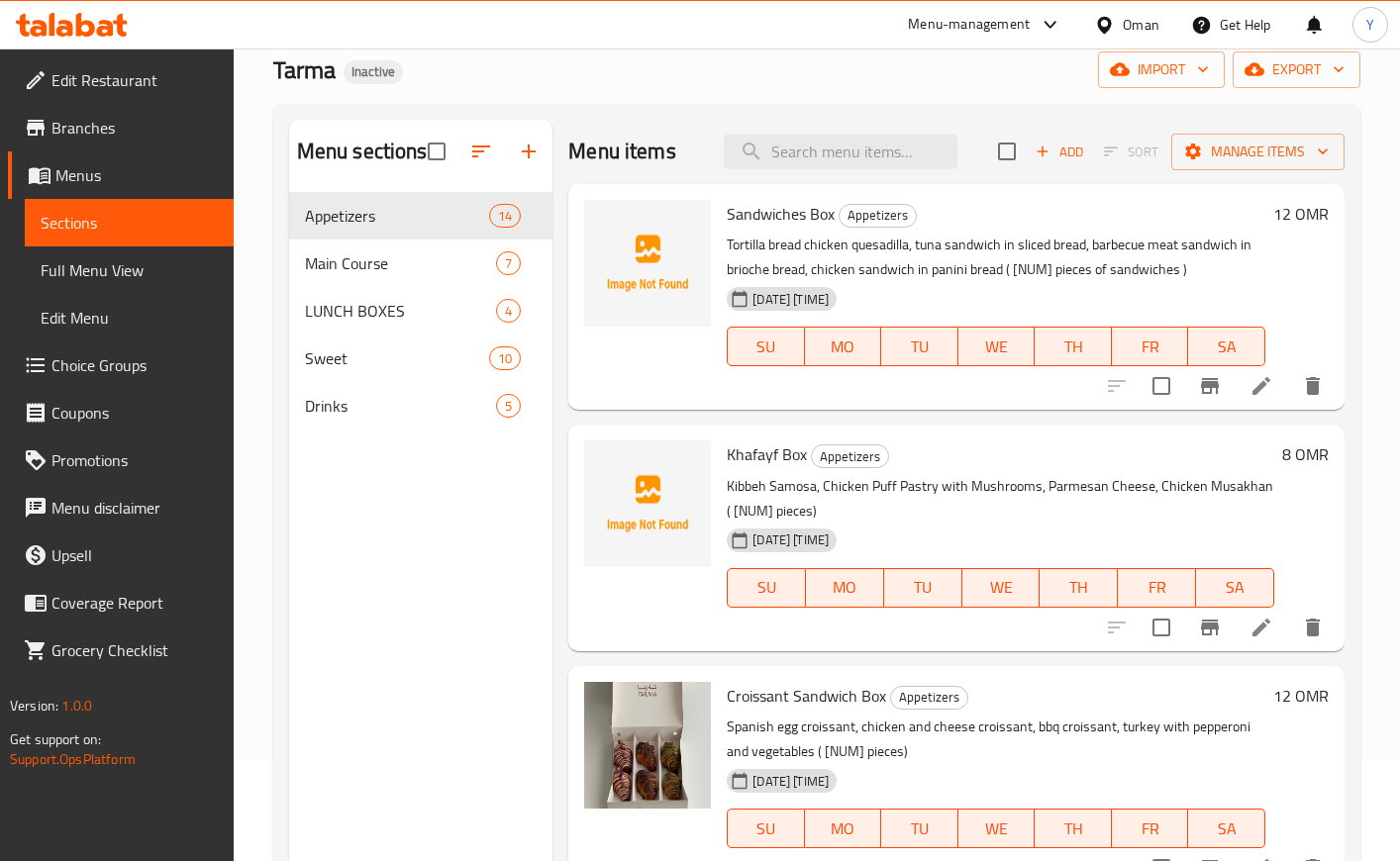 scroll, scrollTop: 126, scrollLeft: 0, axis: vertical 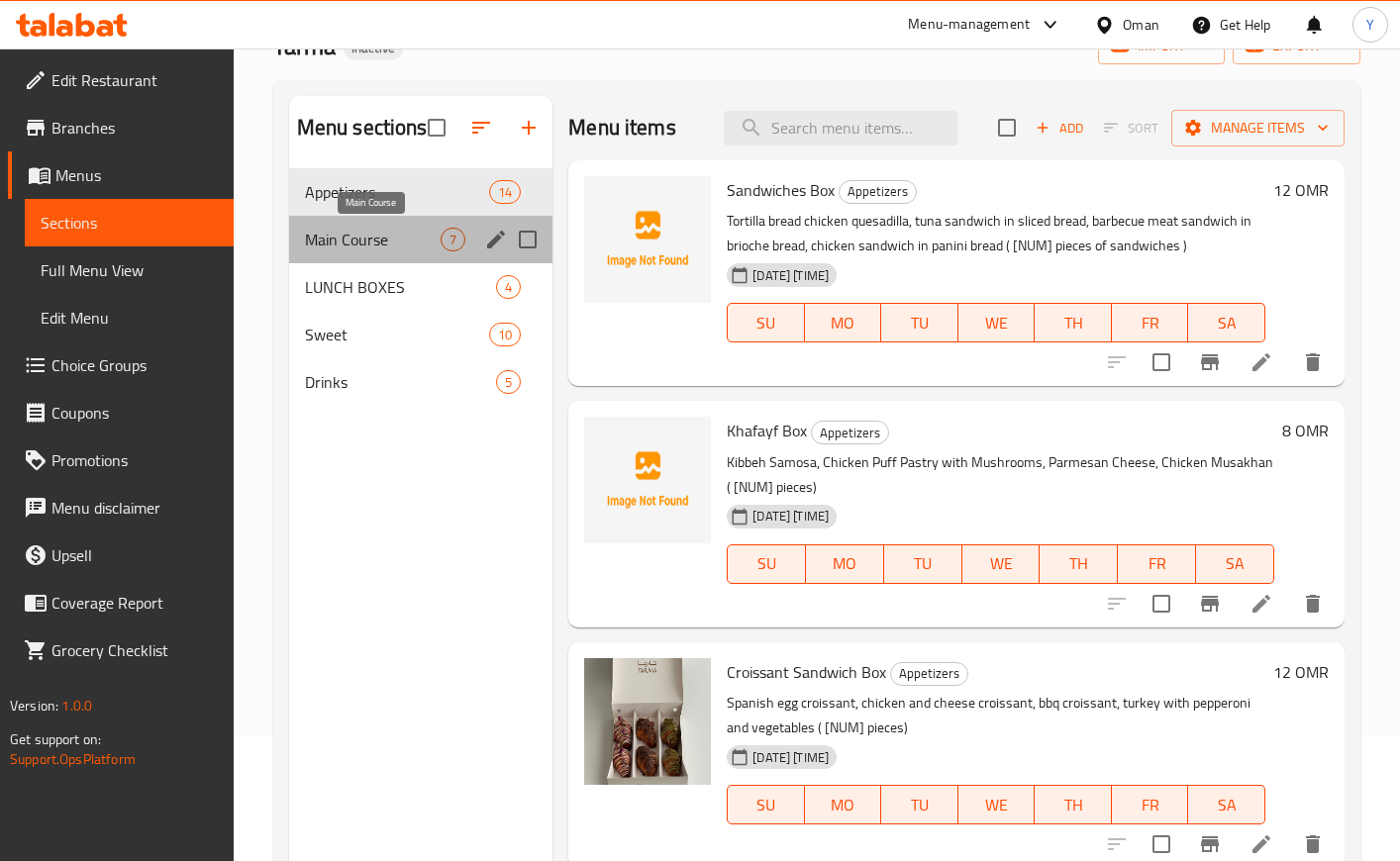click on "Main Course" at bounding box center [372, 239] 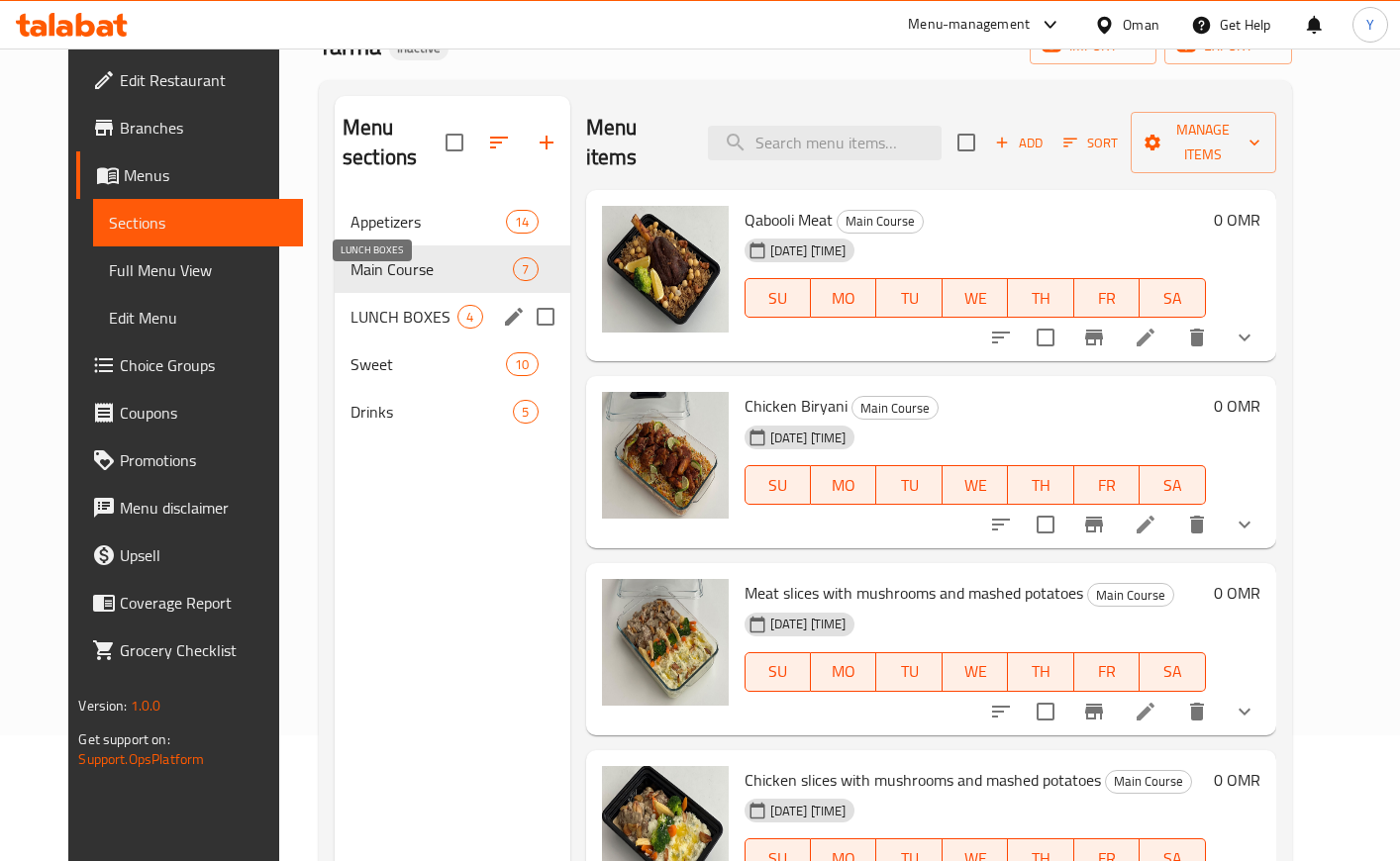 click on "LUNCH BOXES" at bounding box center (404, 317) 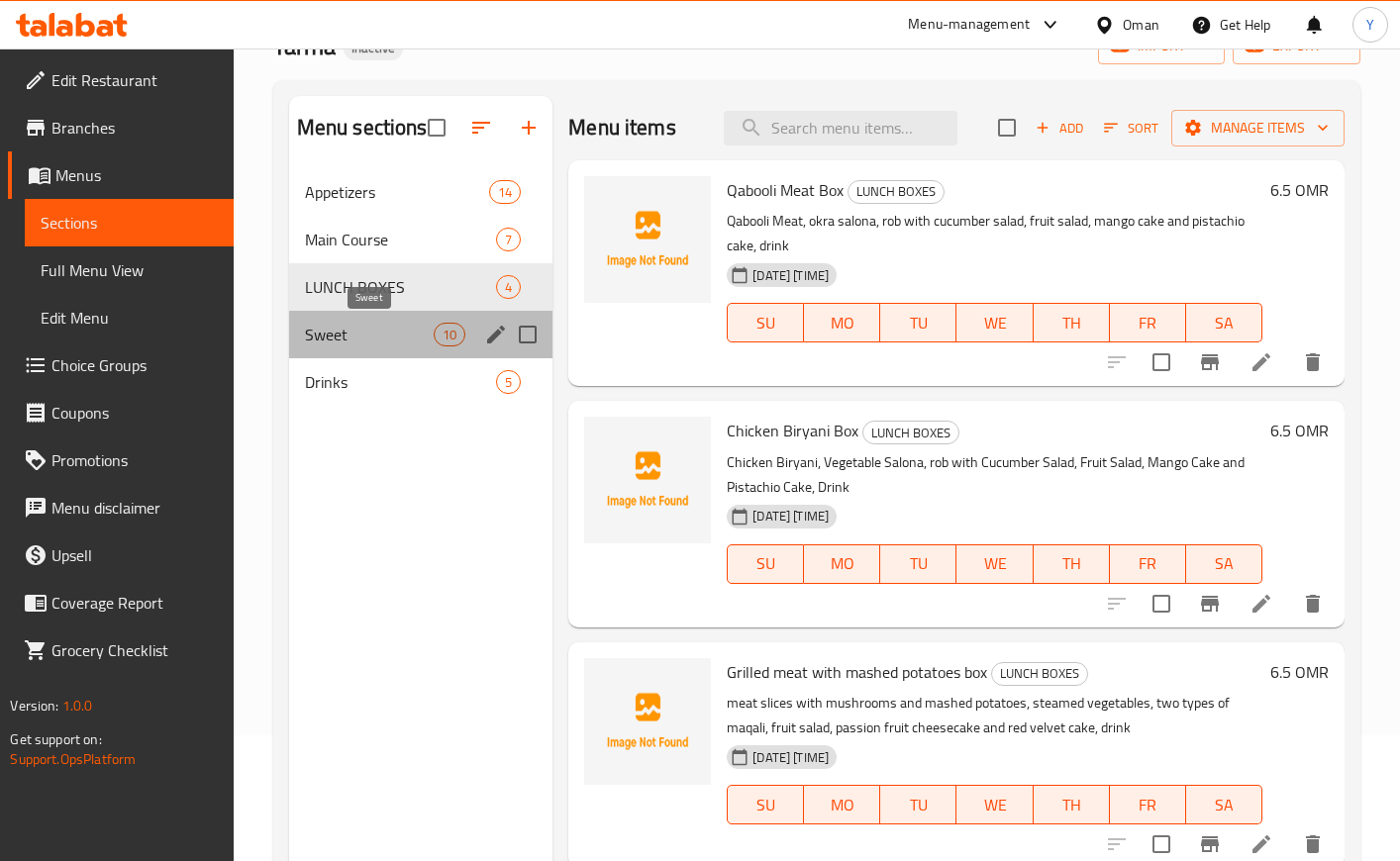 click on "Sweet" at bounding box center (369, 335) 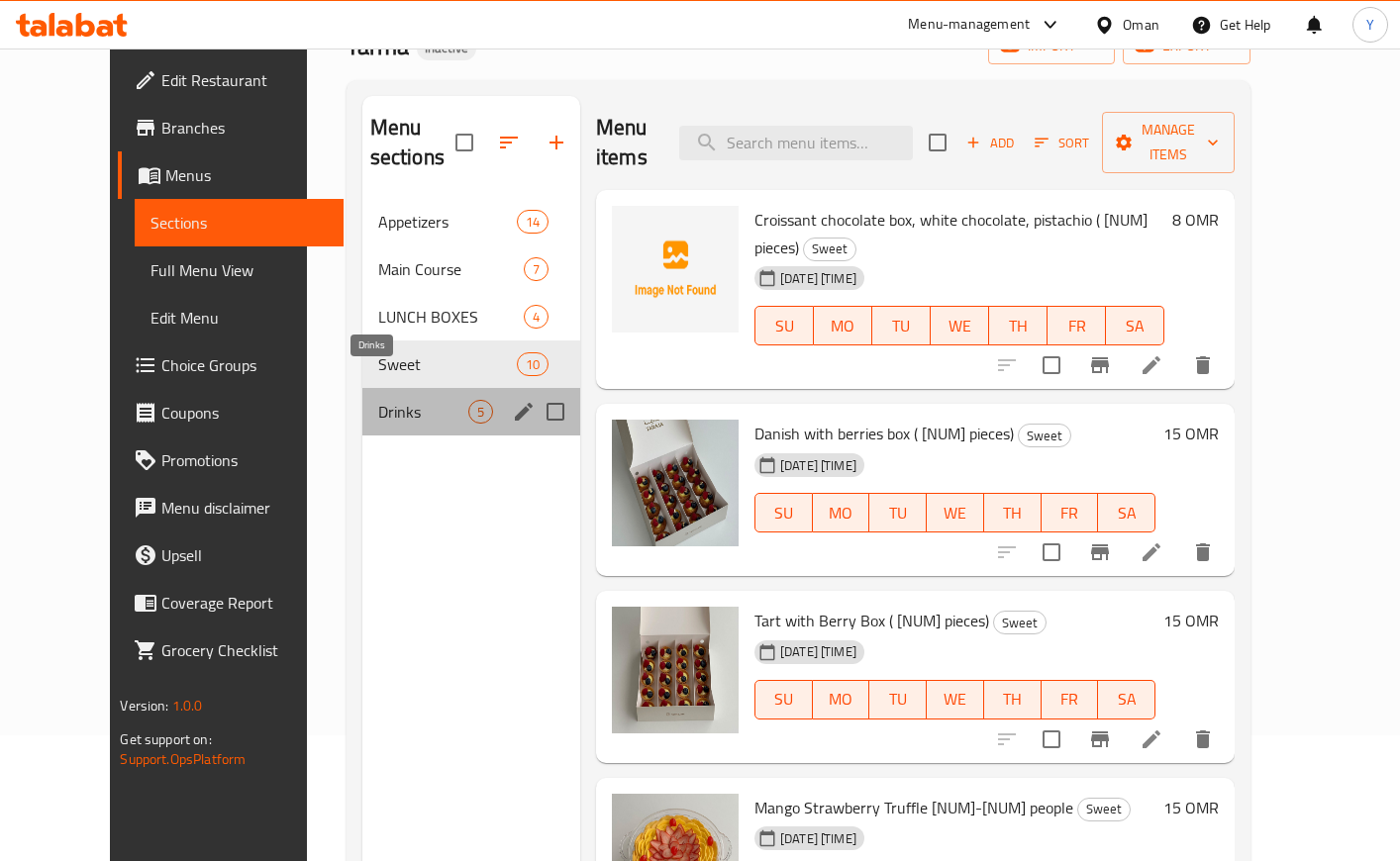 click on "Drinks" at bounding box center (423, 412) 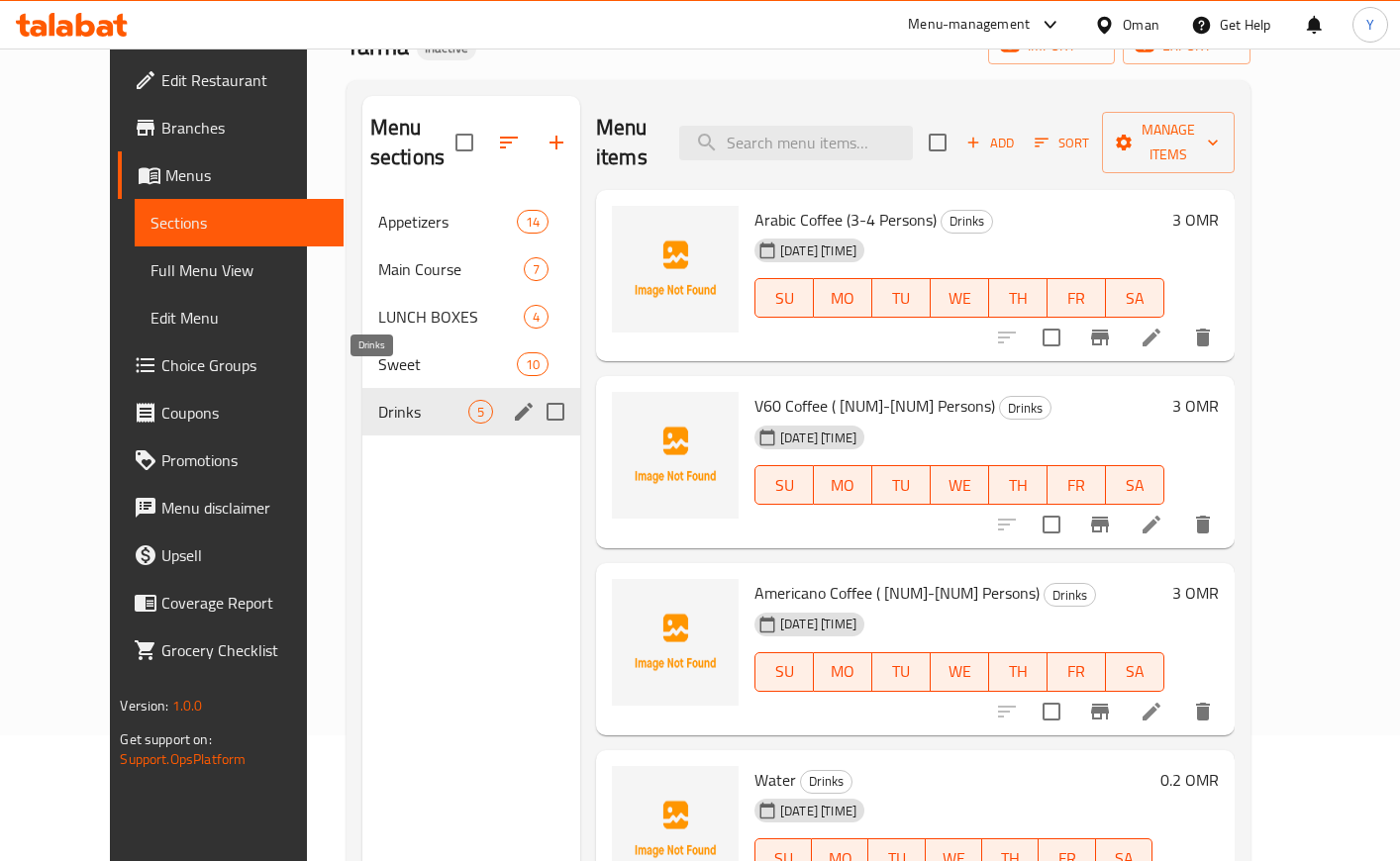 click on "Drinks" at bounding box center (423, 412) 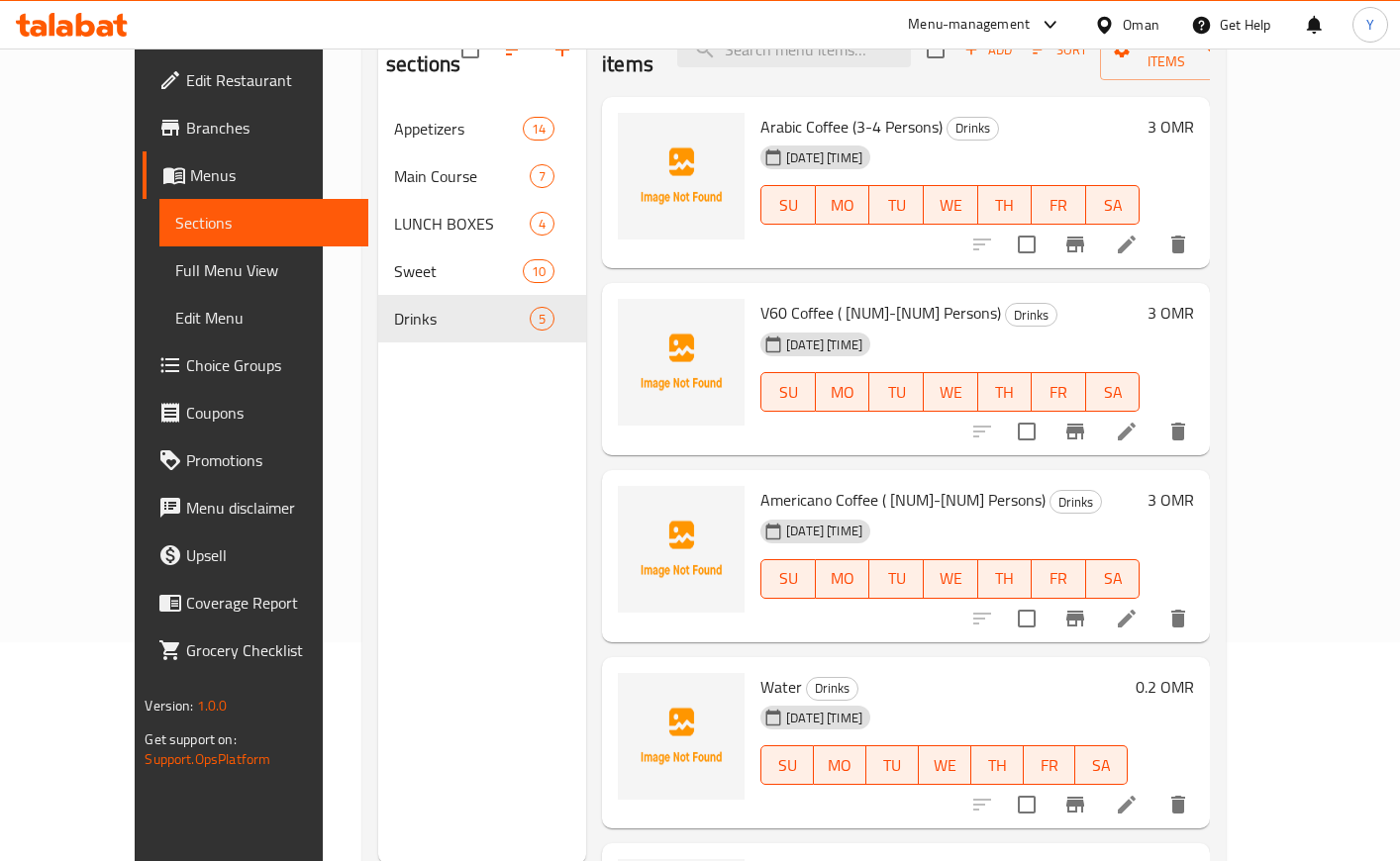scroll, scrollTop: 277, scrollLeft: 0, axis: vertical 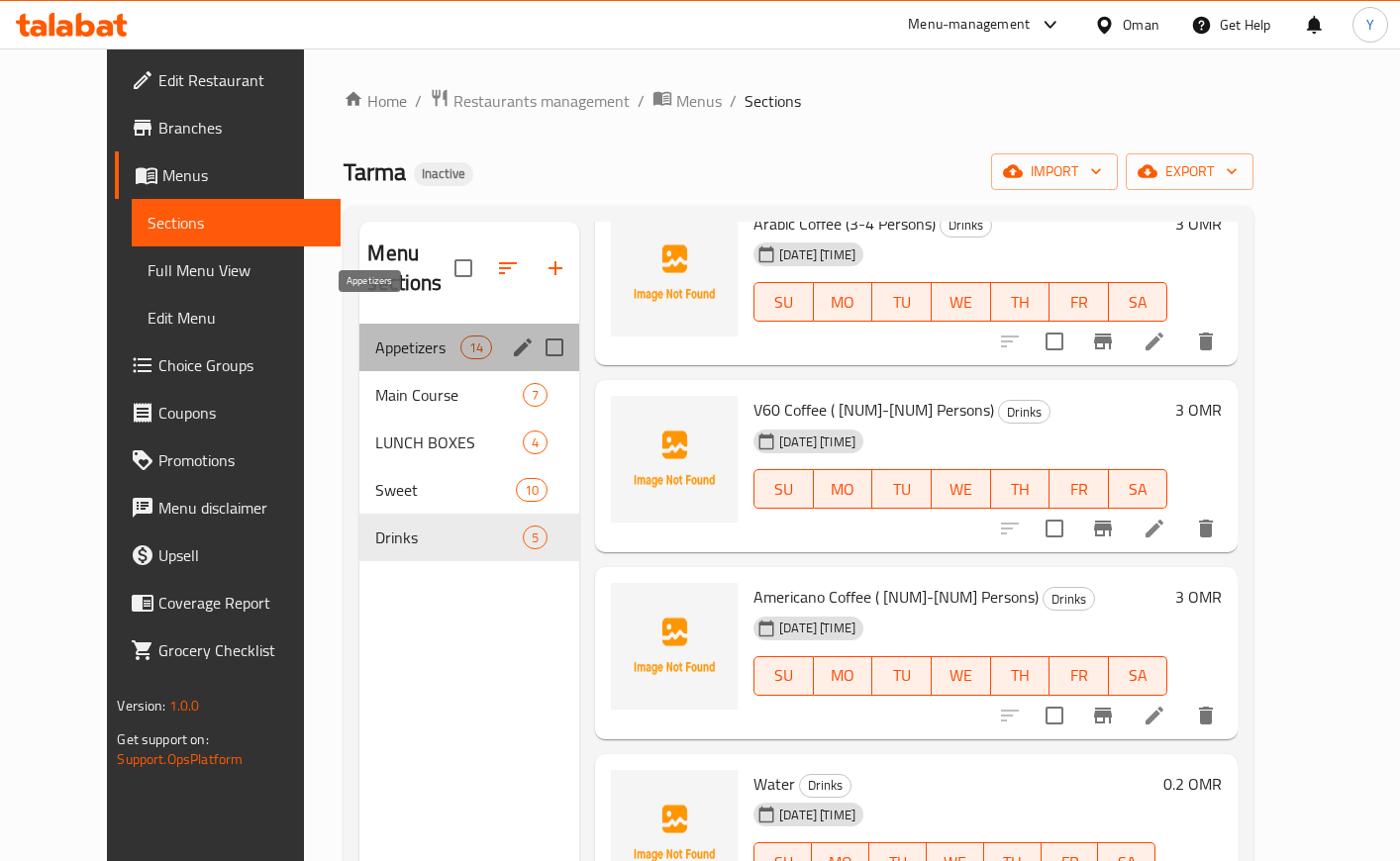 click on "Appetizers" at bounding box center [417, 347] 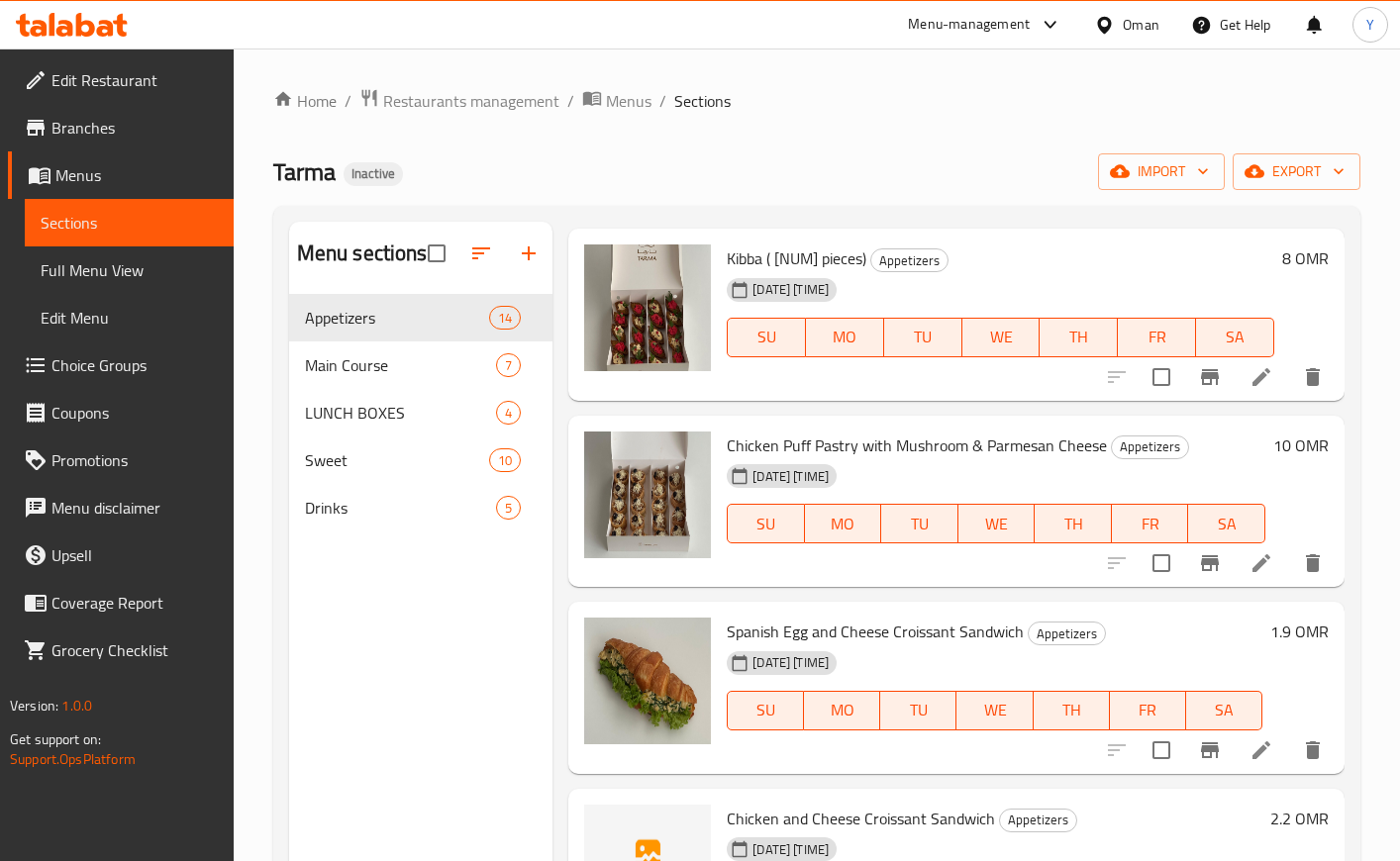 scroll, scrollTop: 1347, scrollLeft: 0, axis: vertical 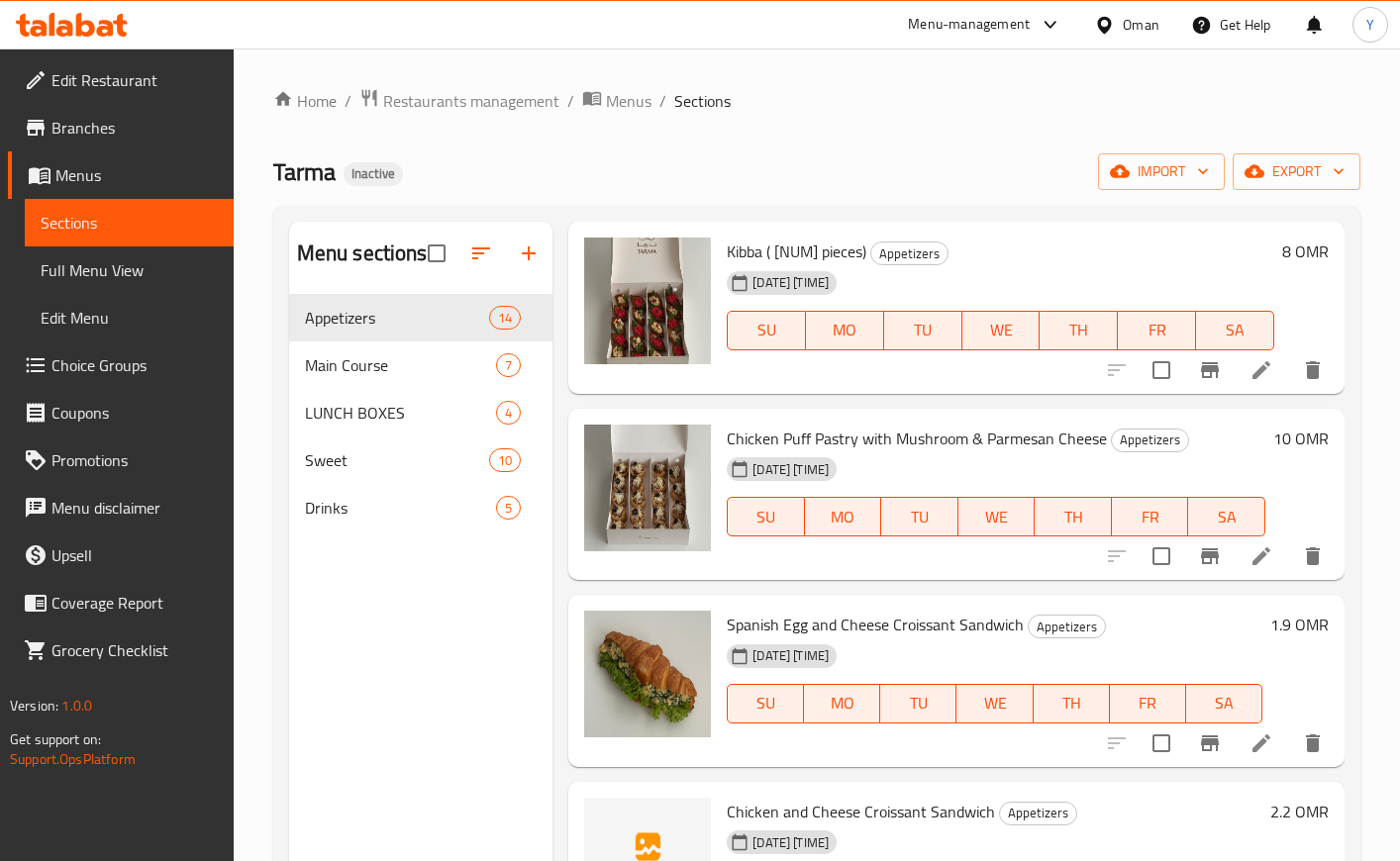 drag, startPoint x: 1335, startPoint y: 180, endPoint x: 1345, endPoint y: 297, distance: 117.42657 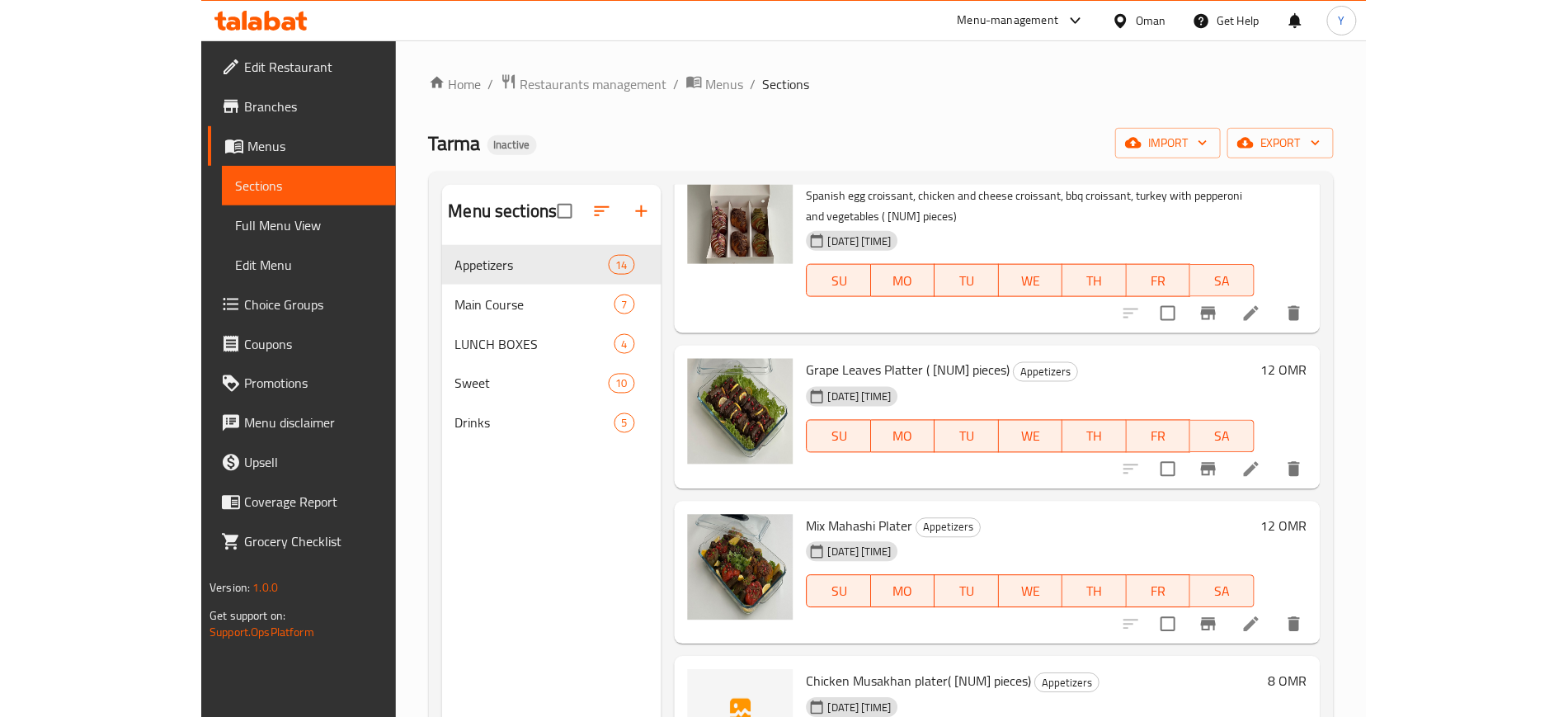 scroll, scrollTop: 0, scrollLeft: 0, axis: both 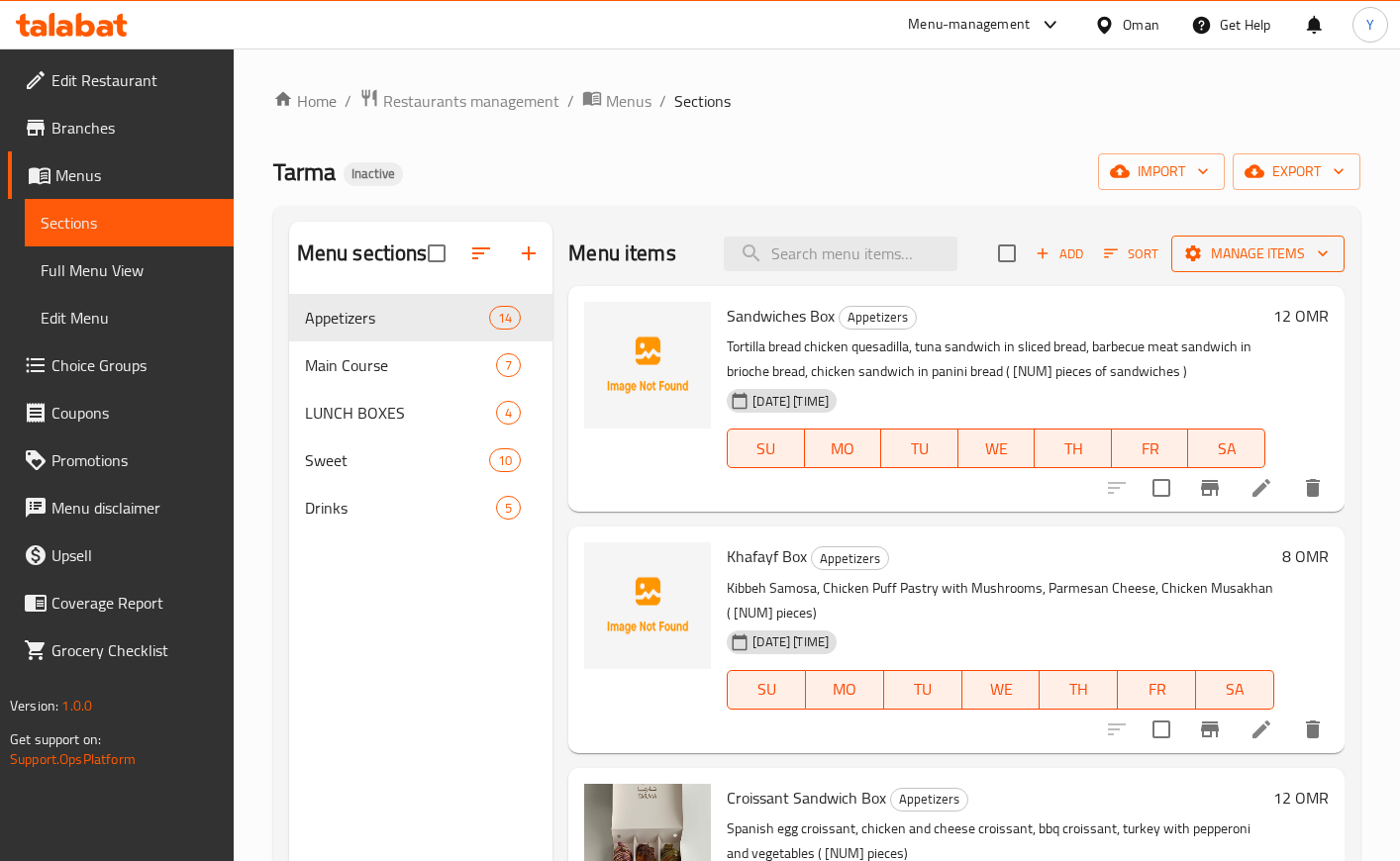 click 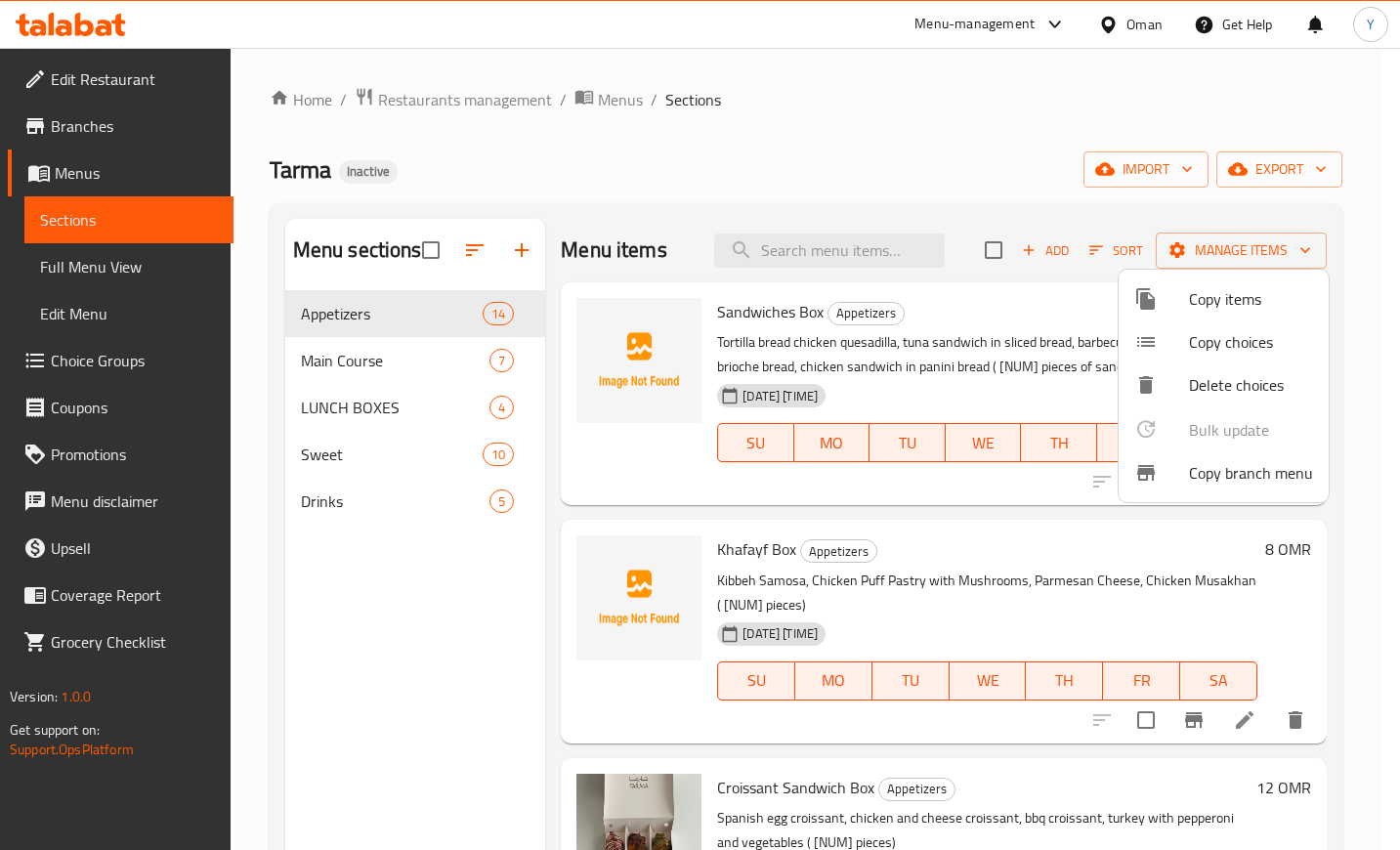 drag, startPoint x: 1279, startPoint y: 299, endPoint x: 1110, endPoint y: 314, distance: 169.66437 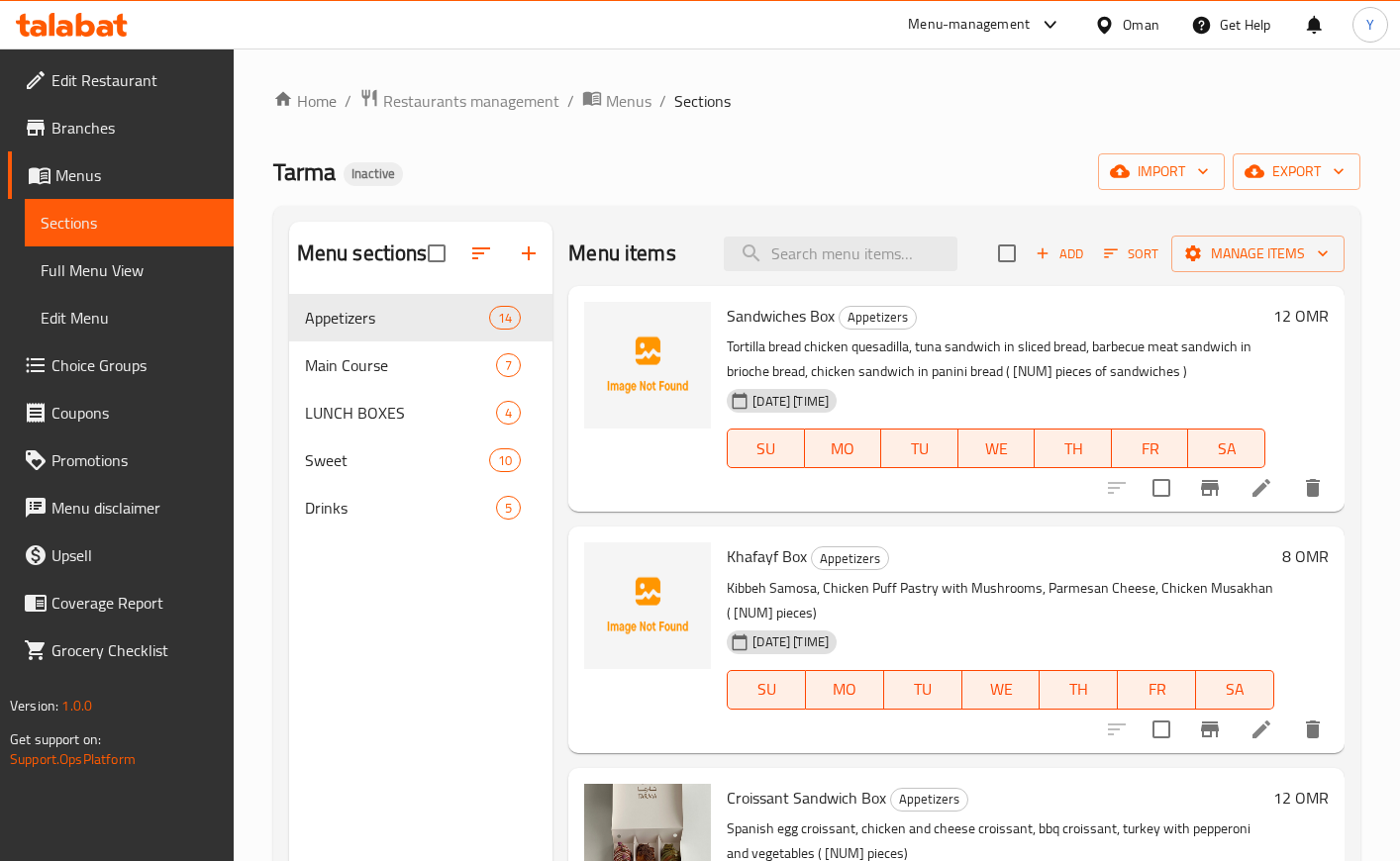 click on "export" at bounding box center (1296, 171) 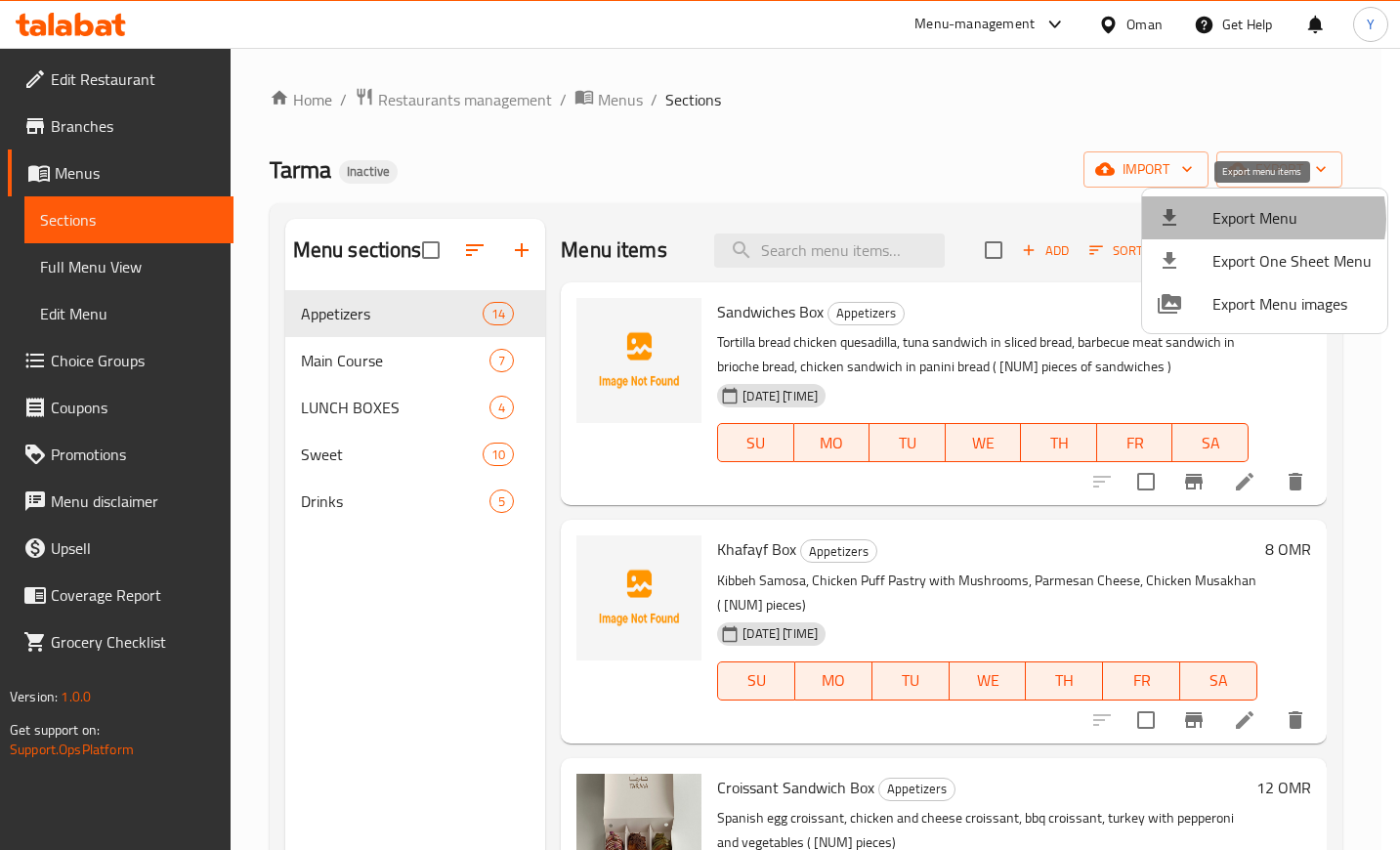 click on "Export Menu" at bounding box center (1292, 218) 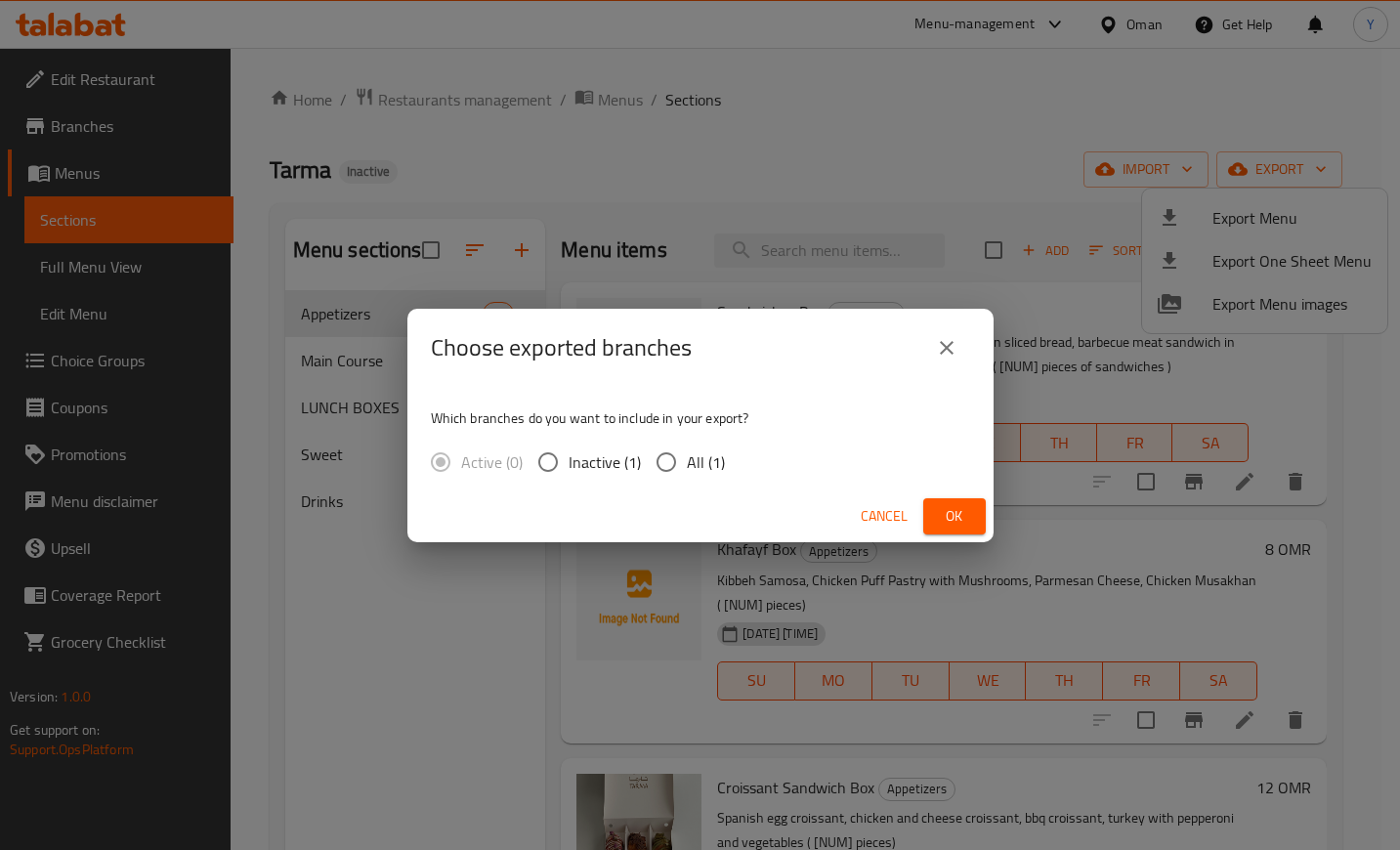 click on "All (1)" at bounding box center (705, 462) 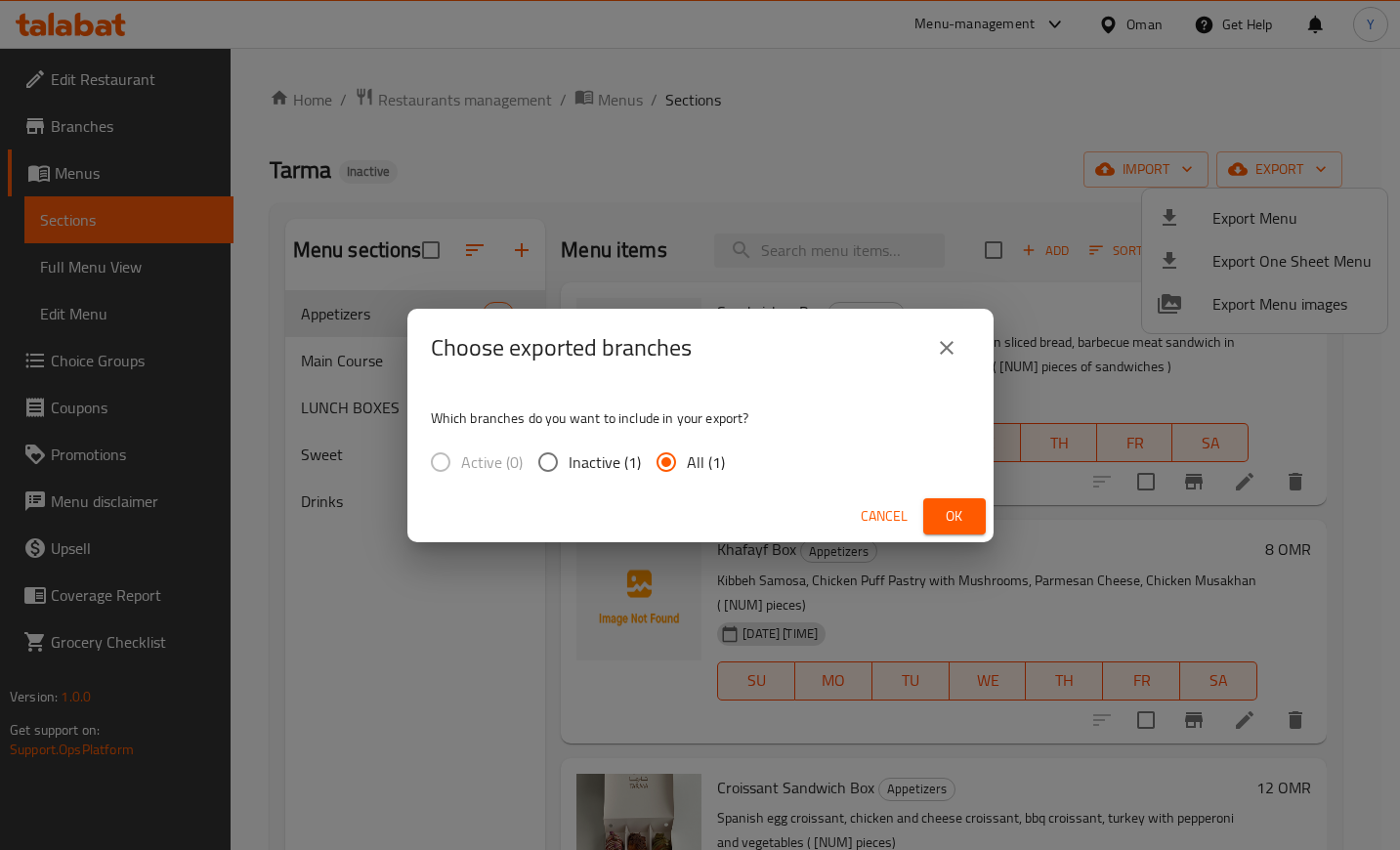 click on "Ok" at bounding box center [955, 516] 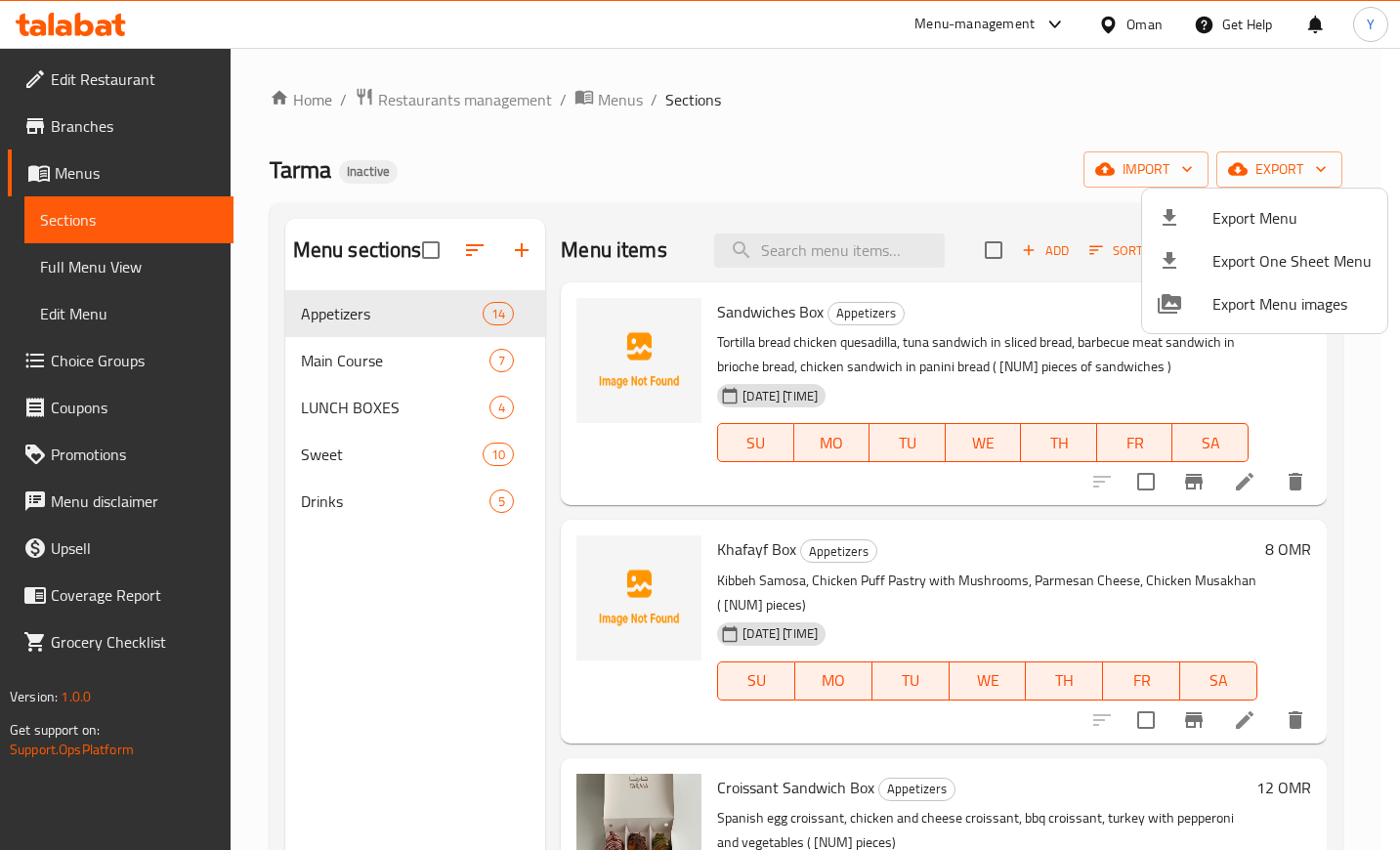 click at bounding box center [700, 425] 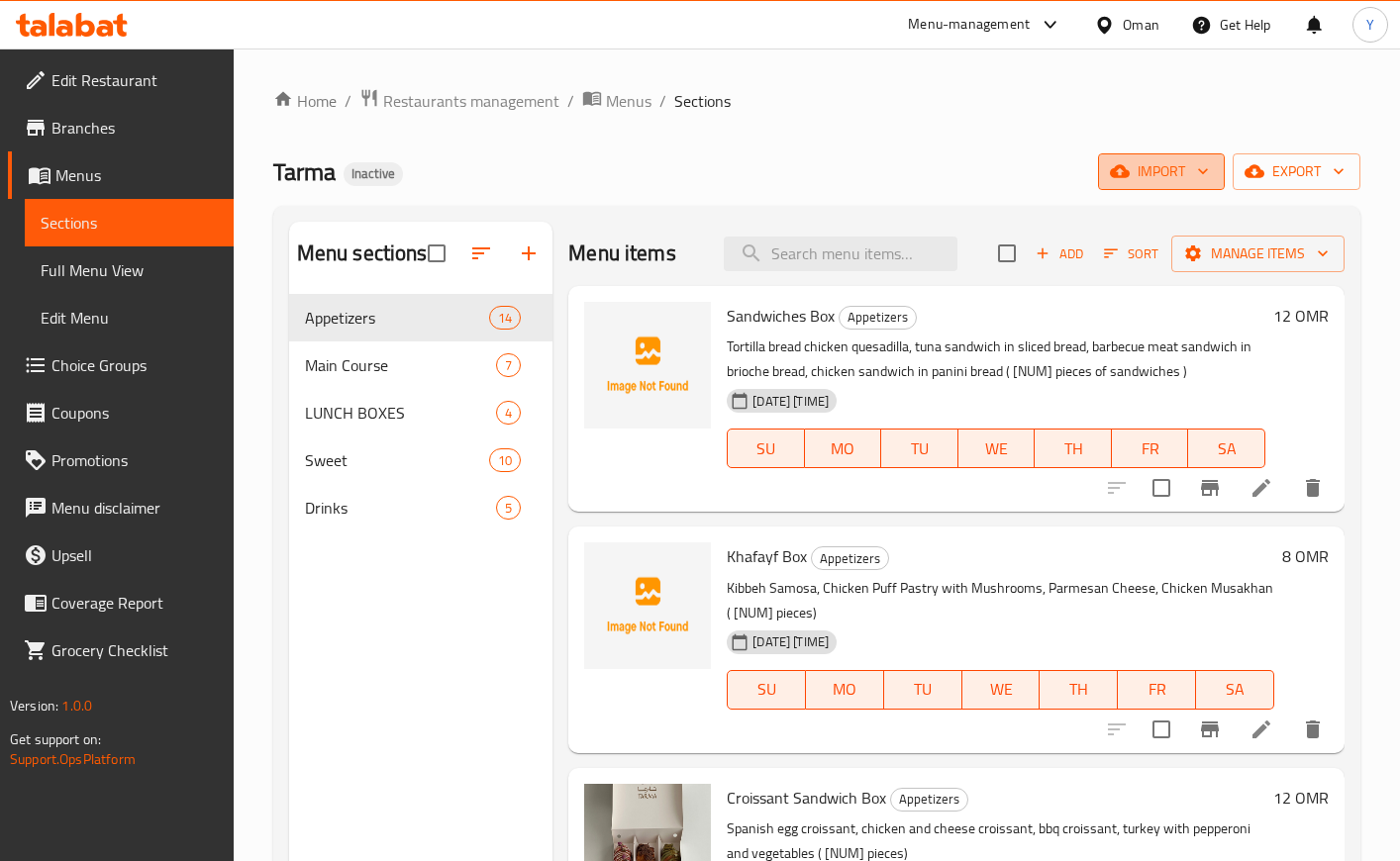 click 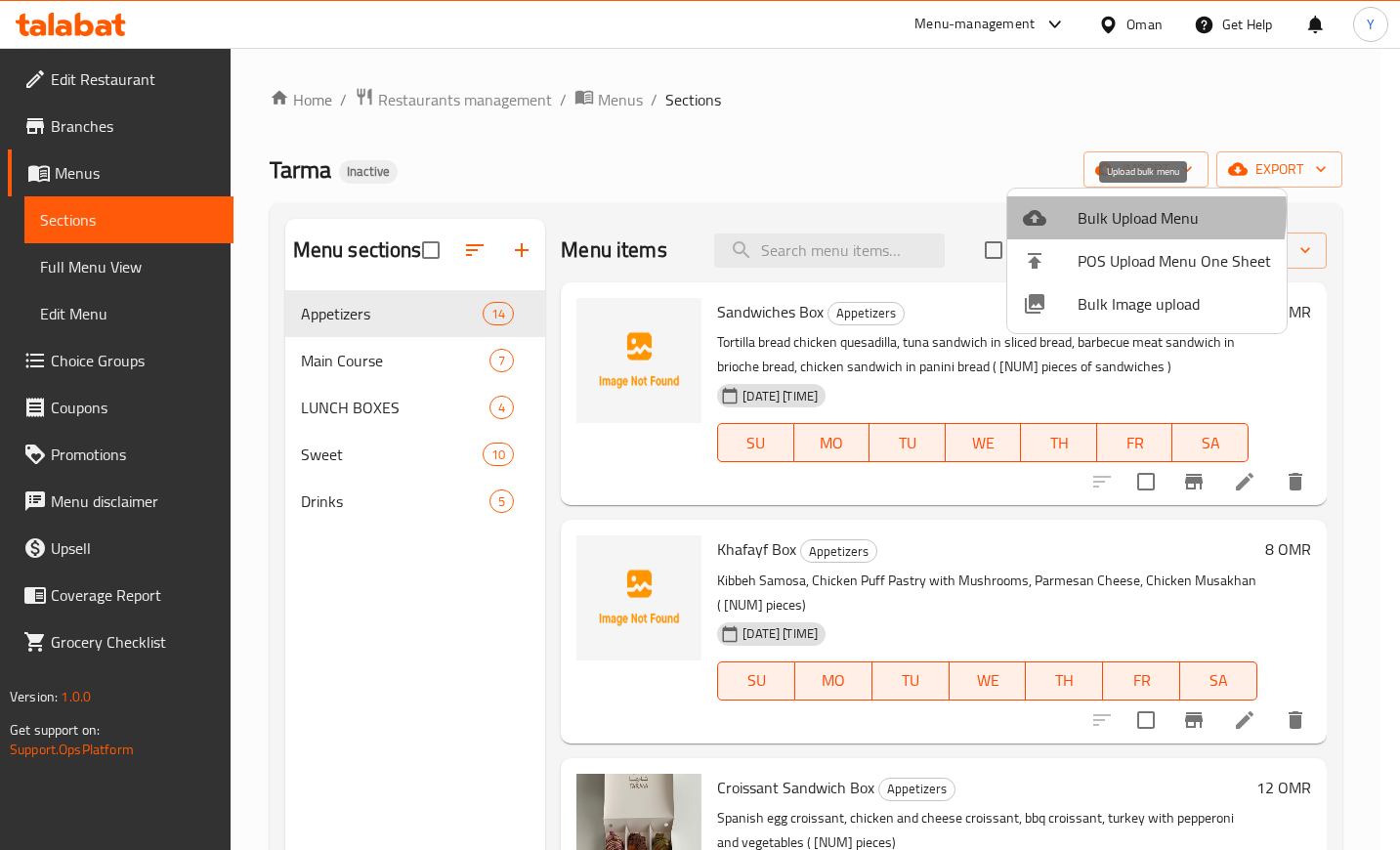 click on "Bulk Upload Menu" at bounding box center [1174, 218] 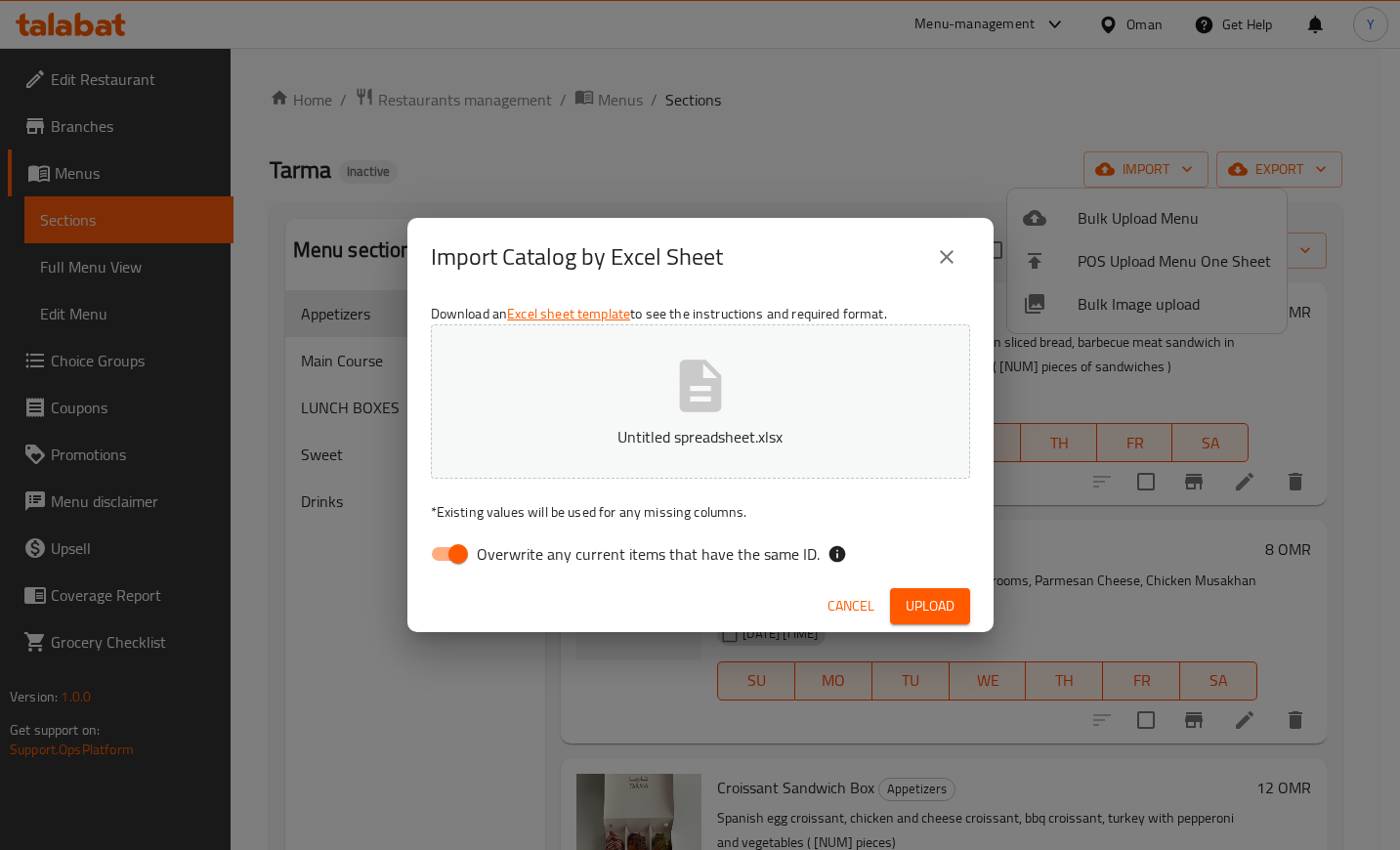 click on "Overwrite any current items that have the same ID." at bounding box center [458, 554] 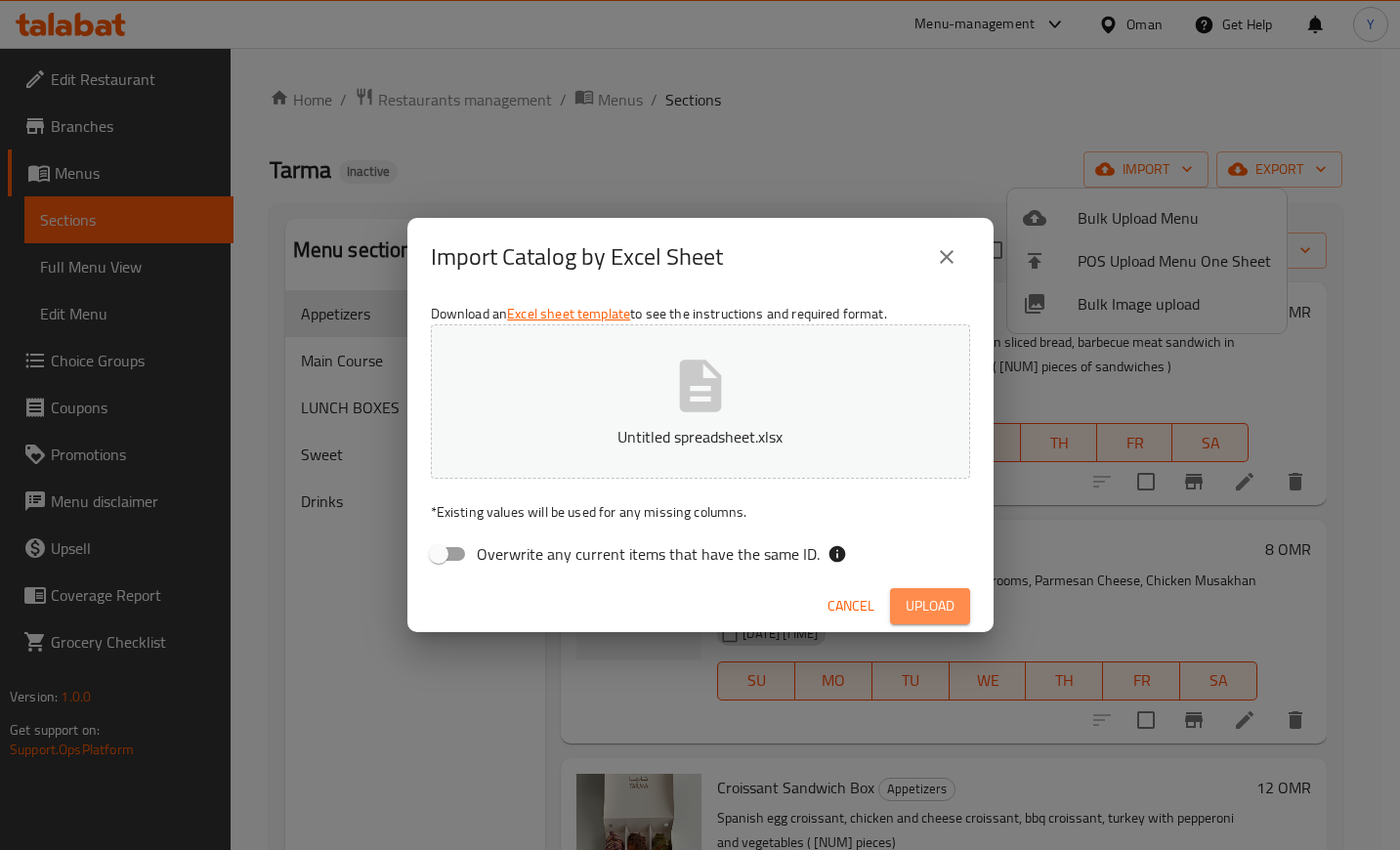 click on "Upload" at bounding box center [930, 606] 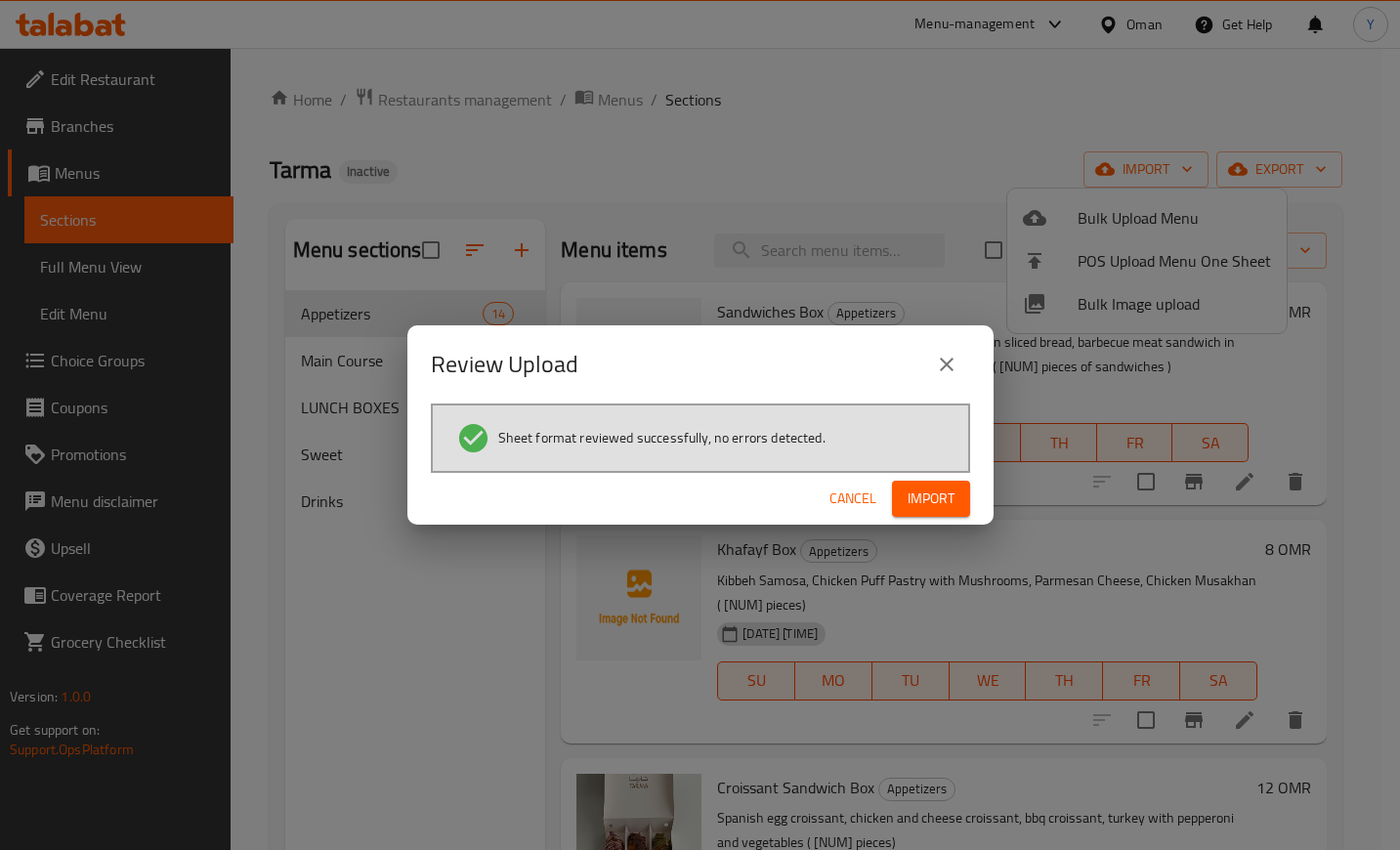 click at bounding box center [947, 364] 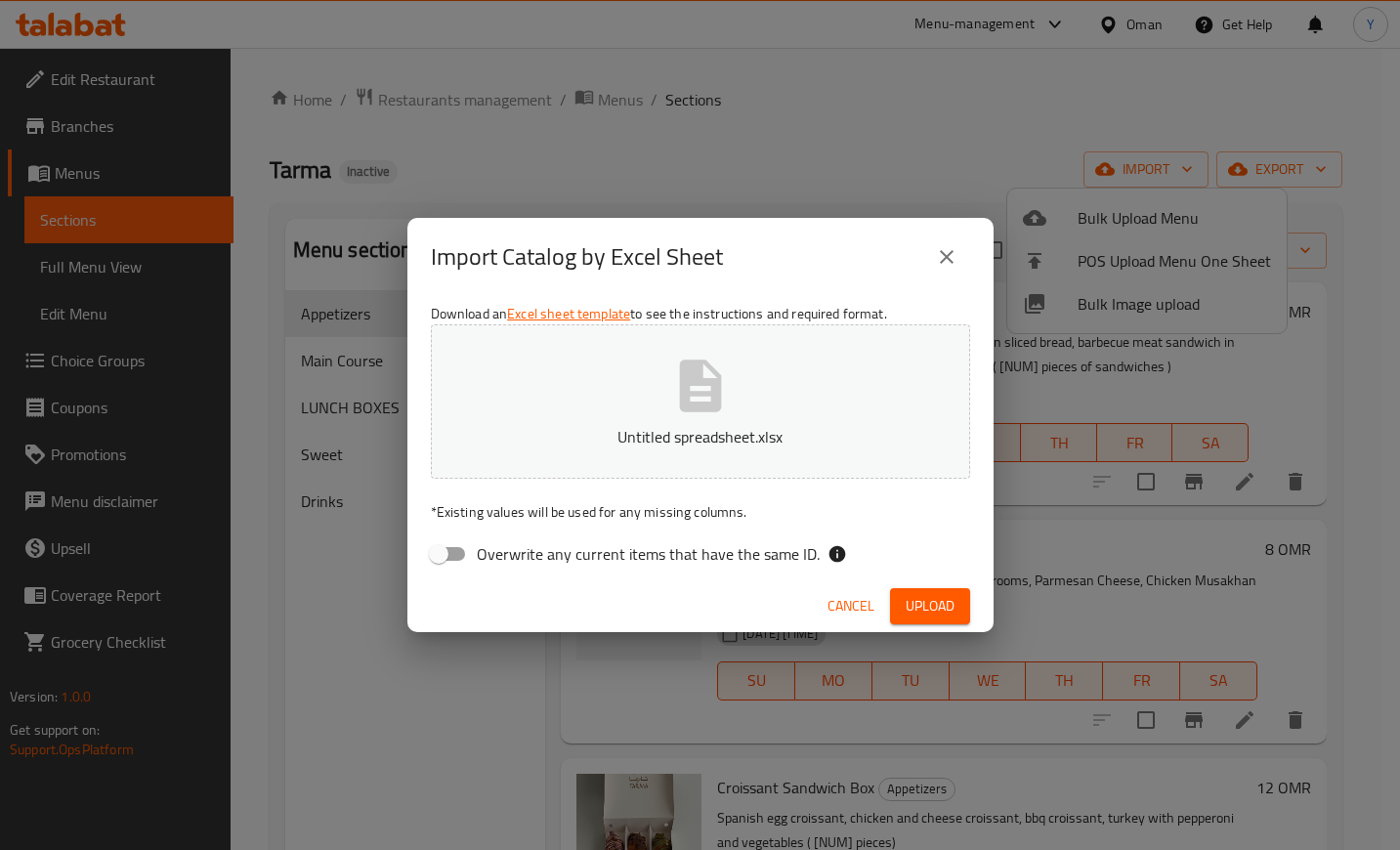 click on "Import Catalog by Excel Sheet" at bounding box center (700, 257) 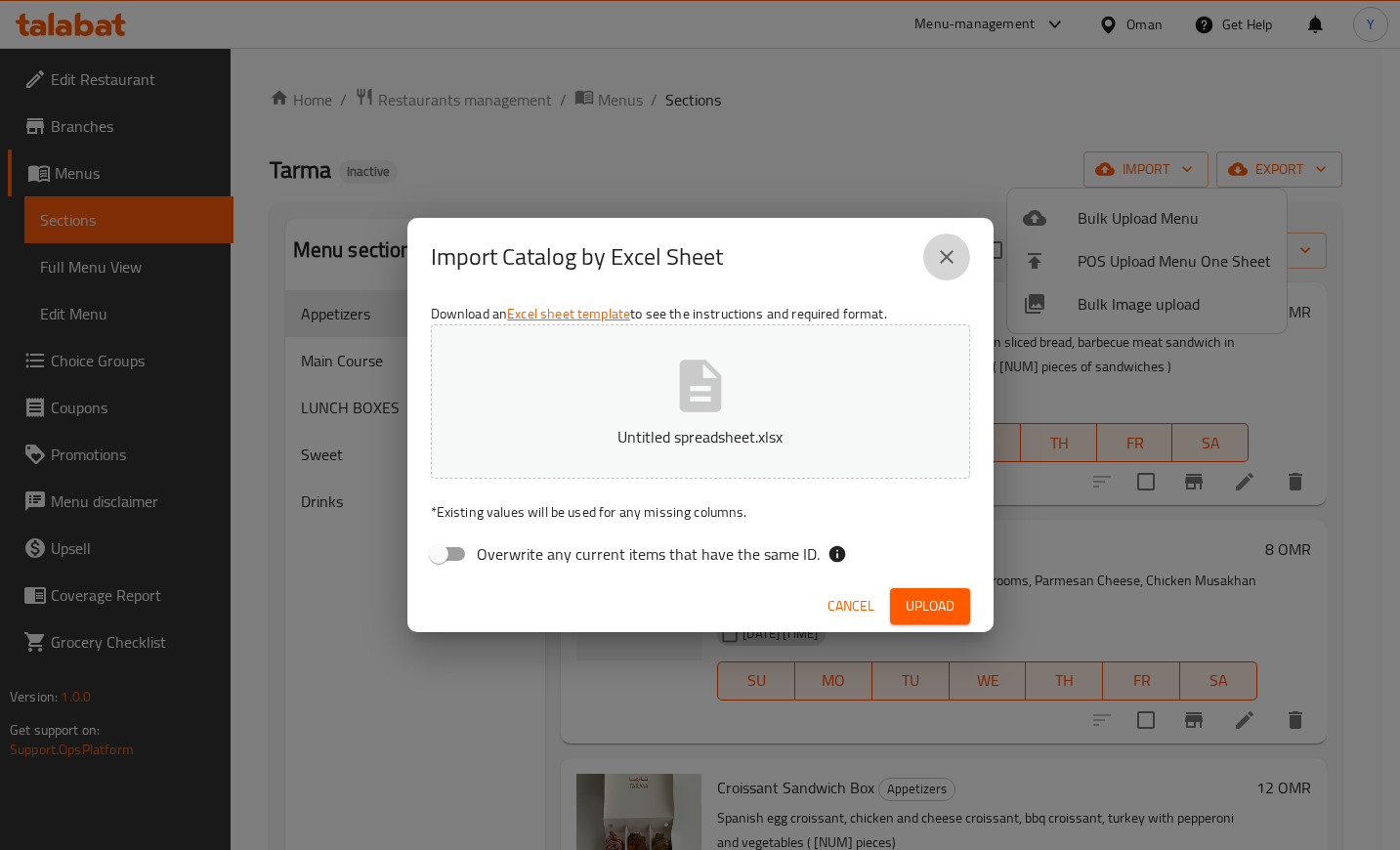 click 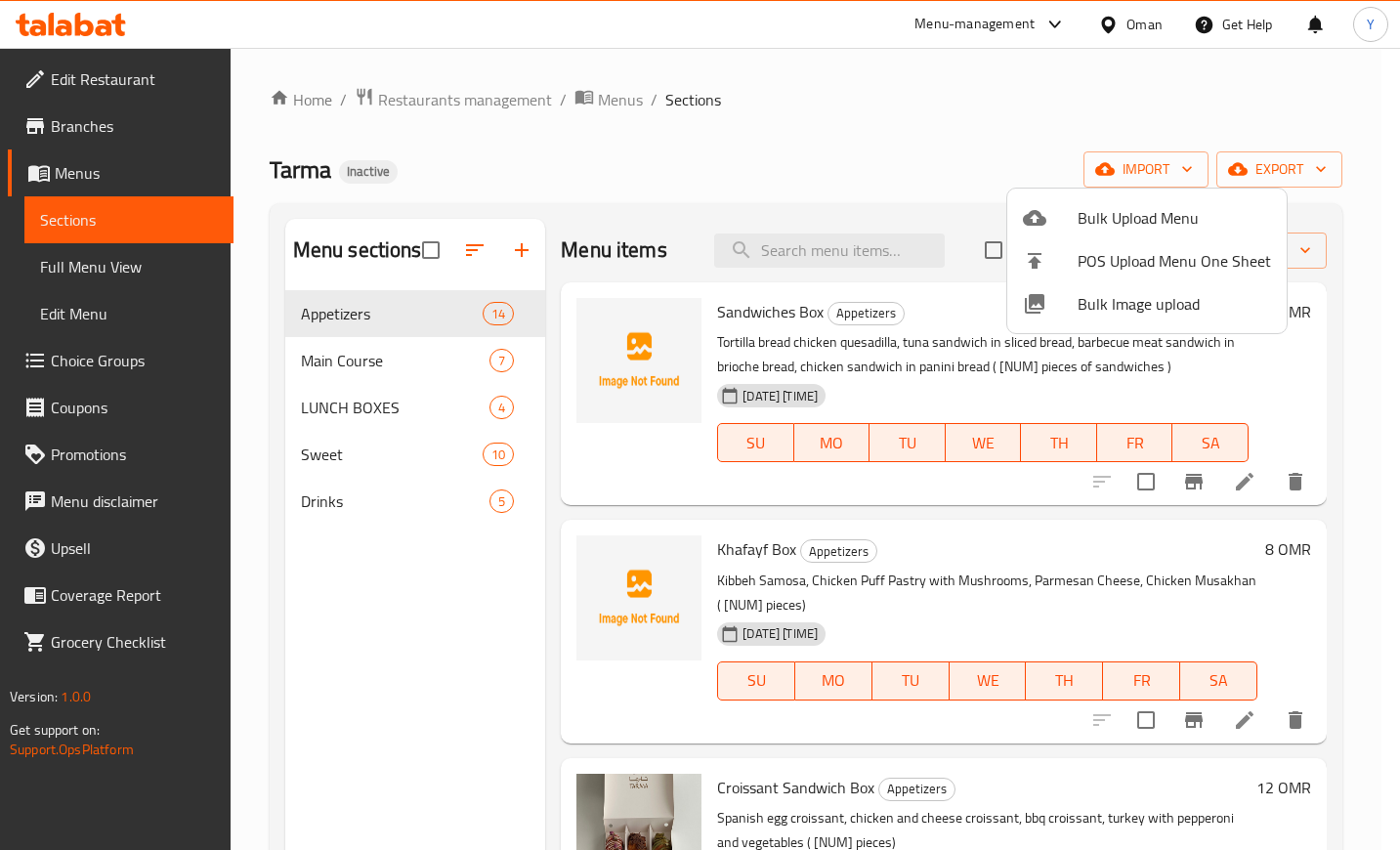 click at bounding box center (700, 425) 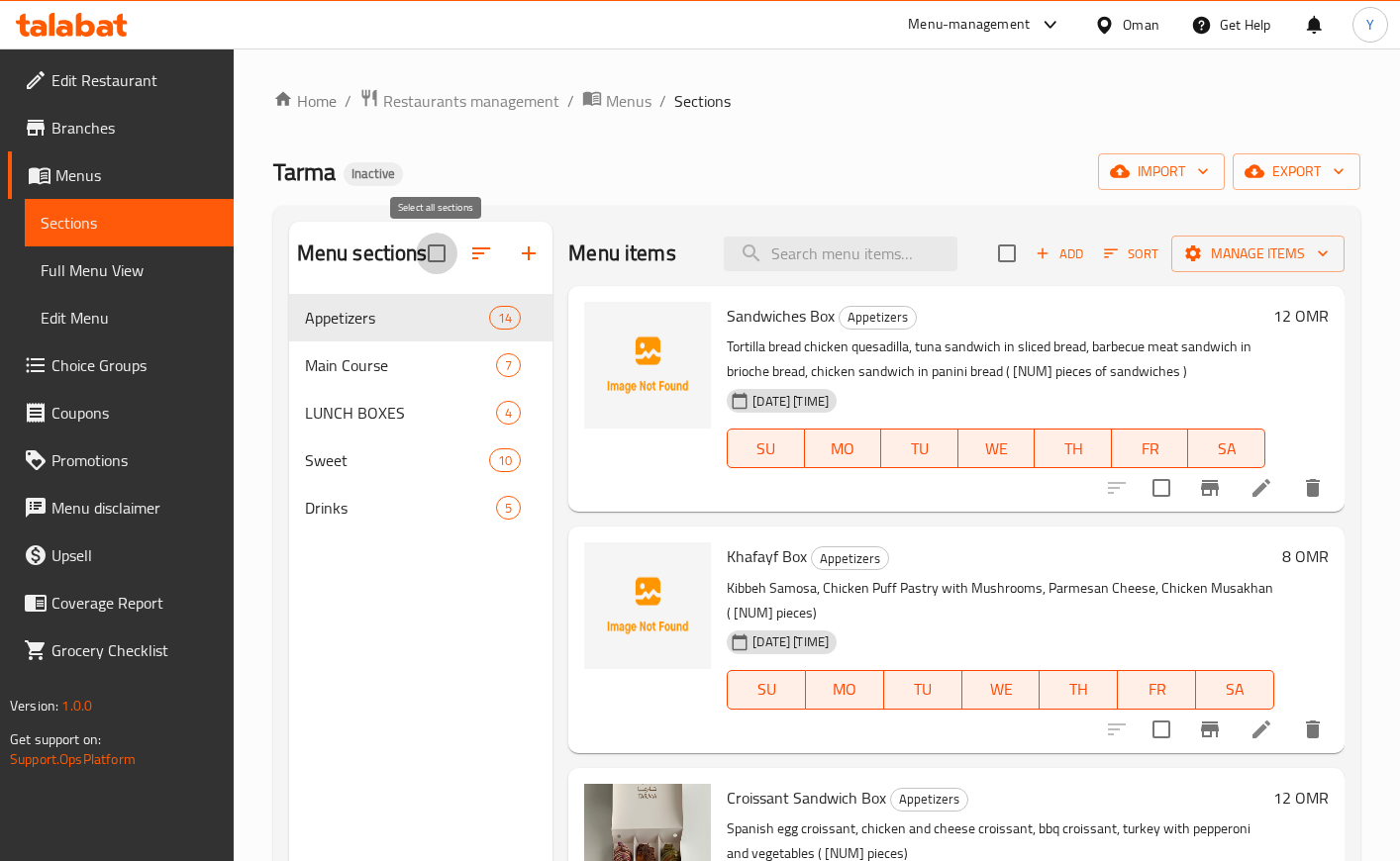 click at bounding box center [437, 253] 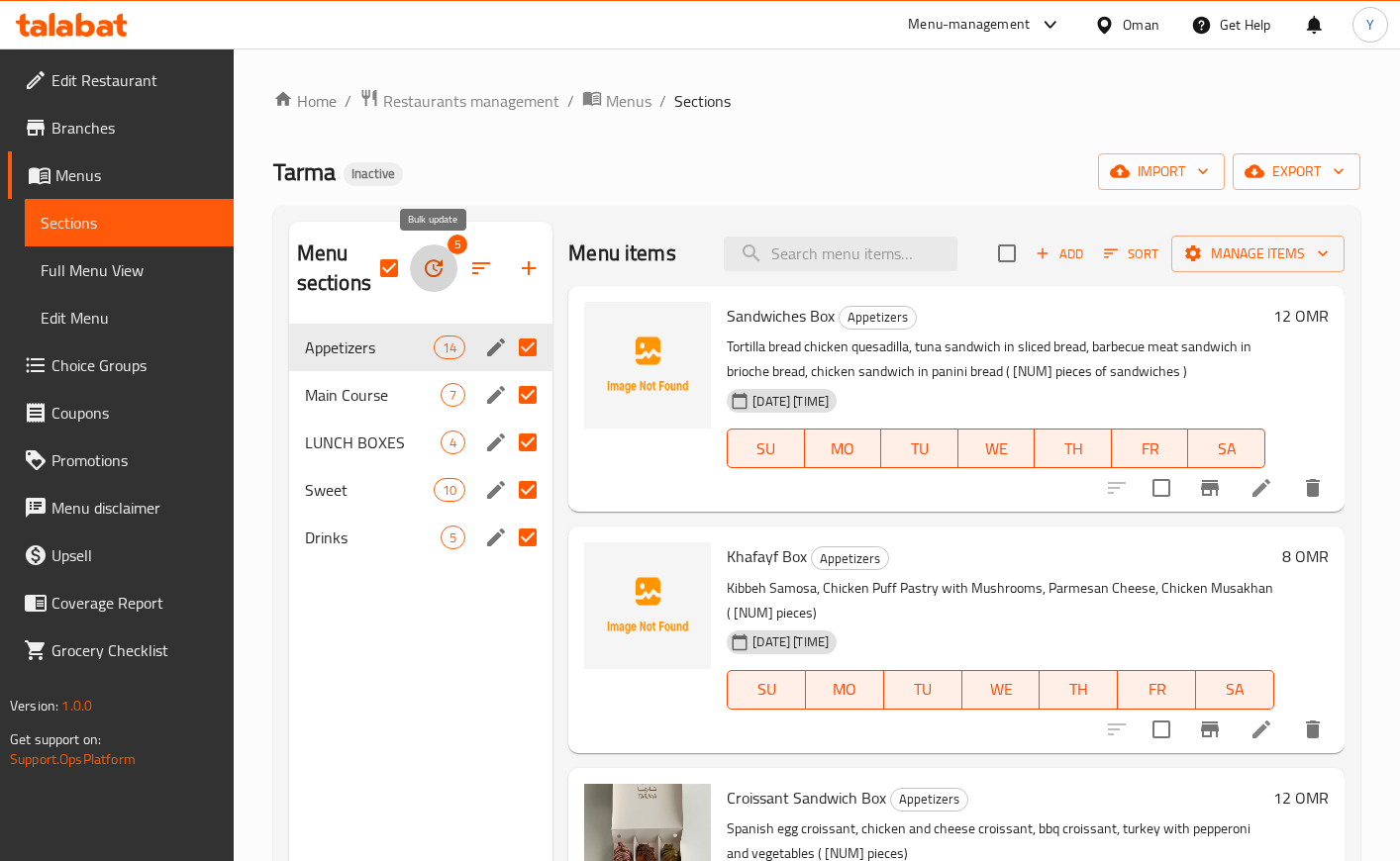 click 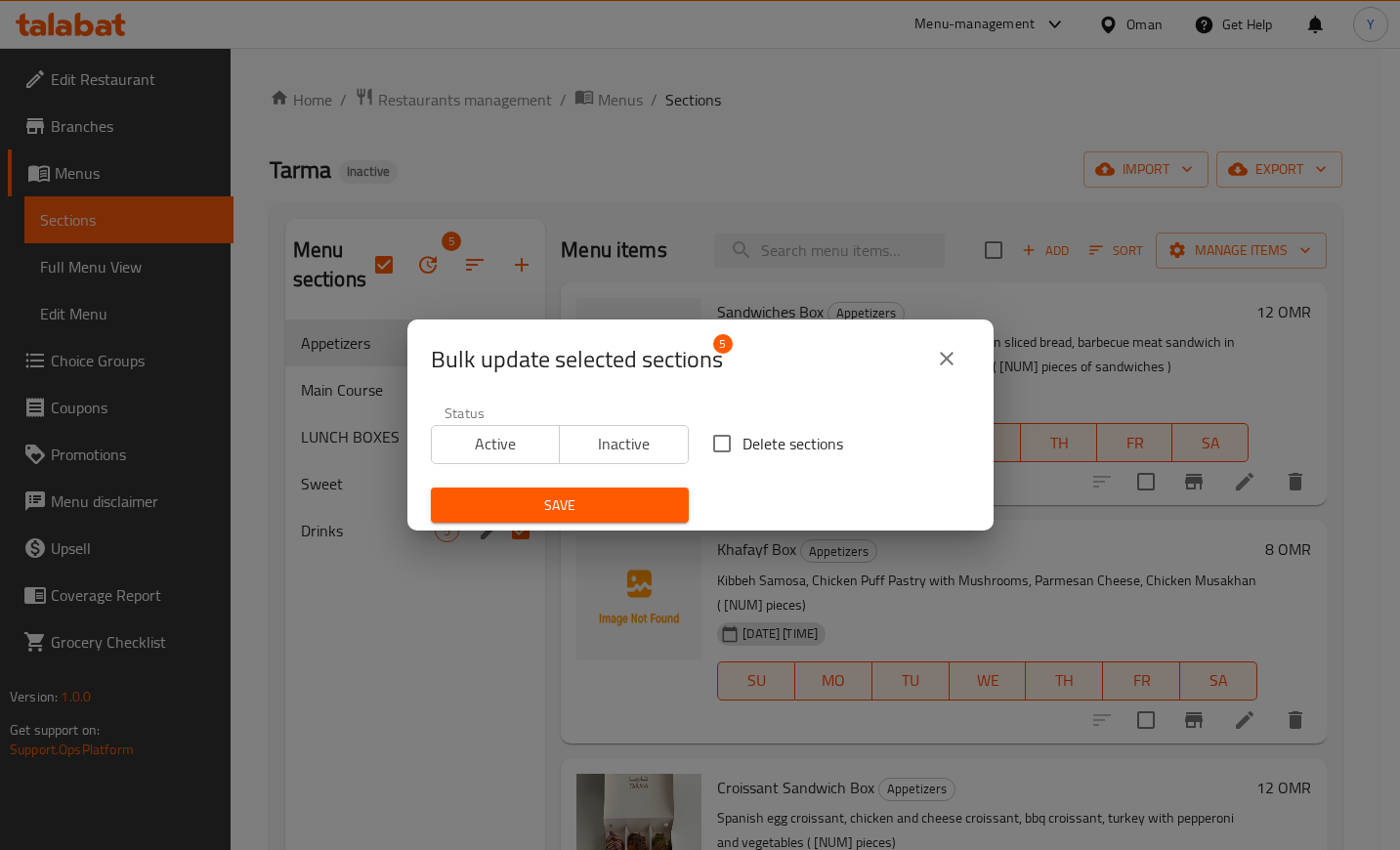 click on "Delete sections" at bounding box center (722, 444) 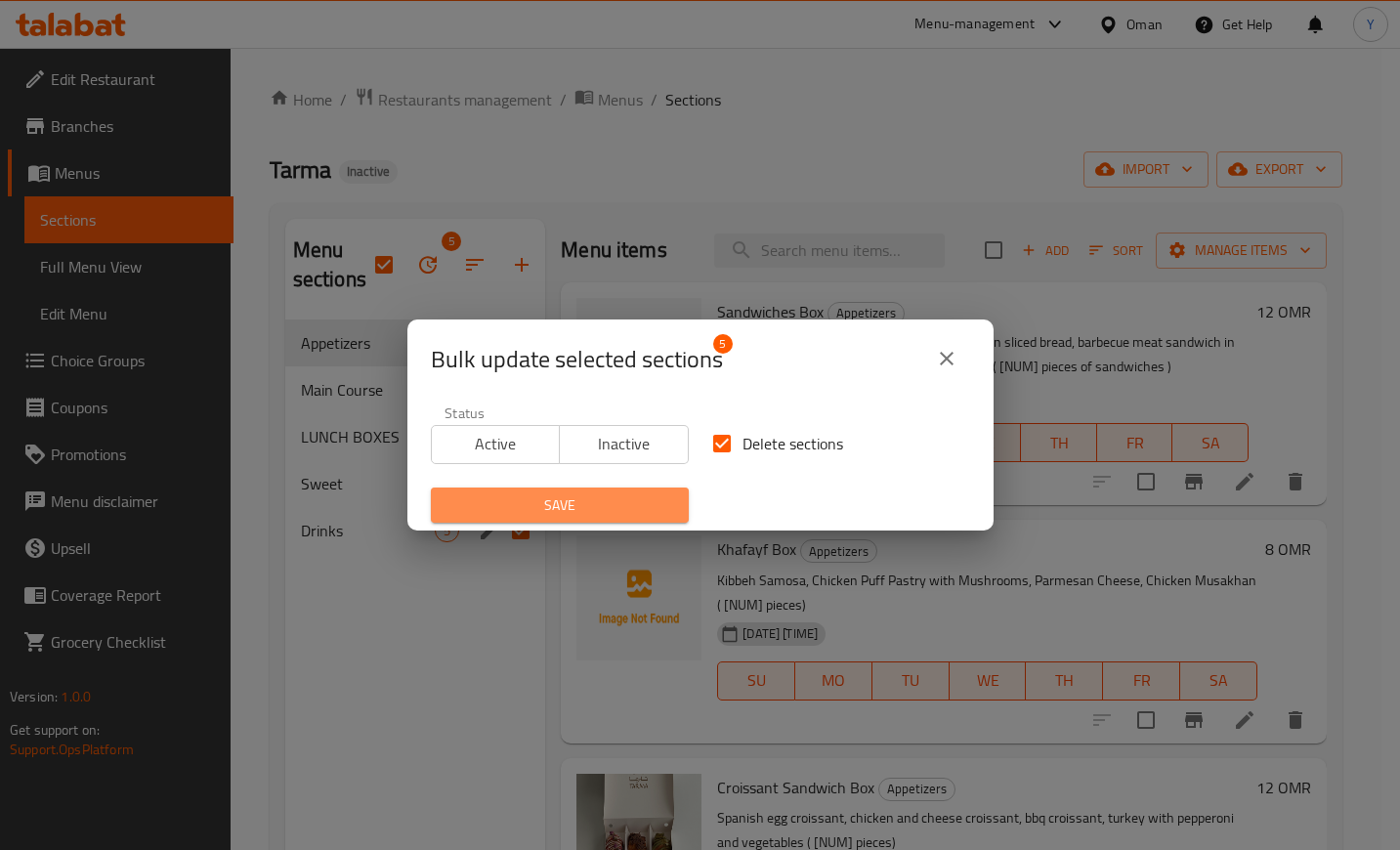 click on "Save" at bounding box center [560, 505] 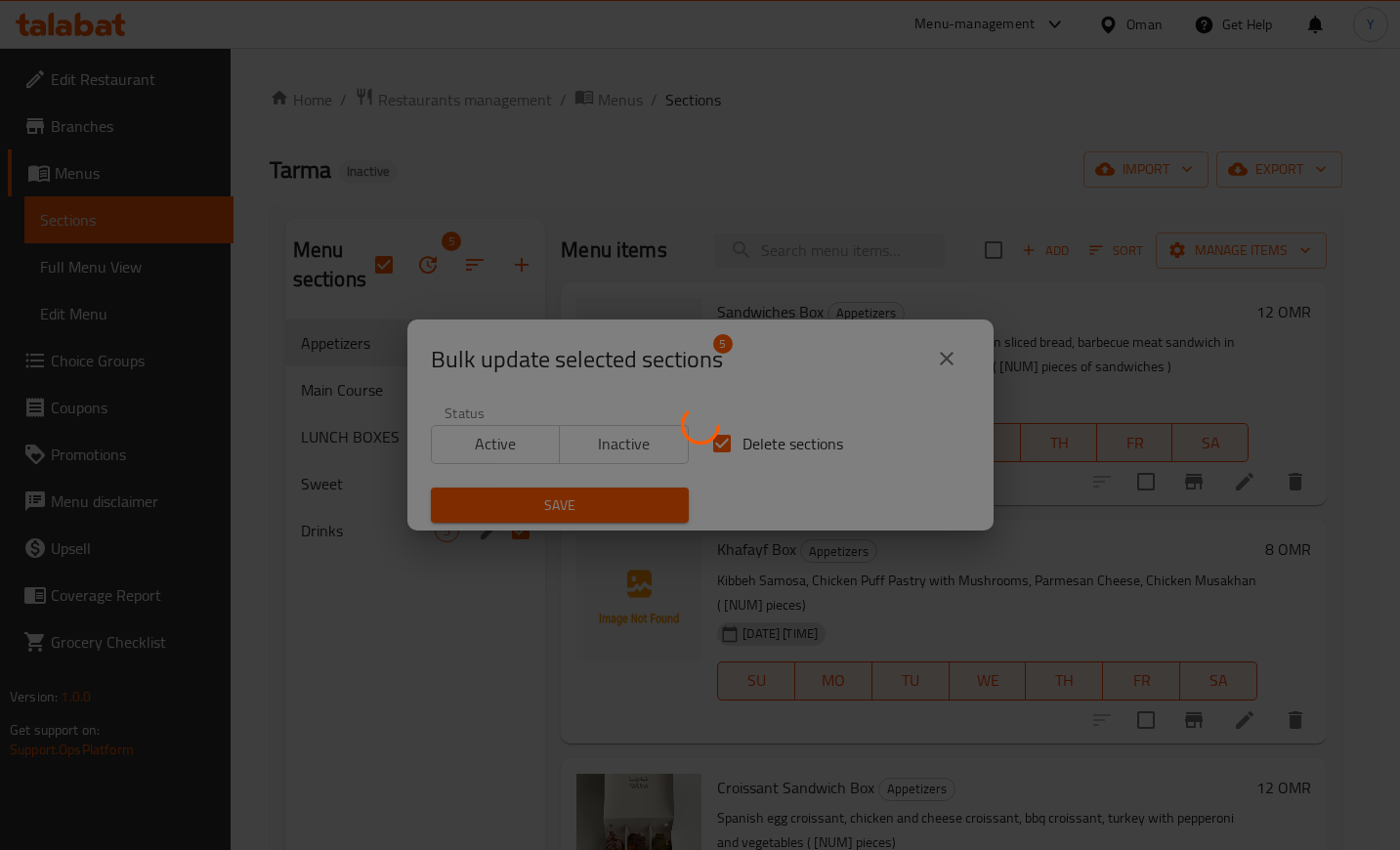 checkbox on "false" 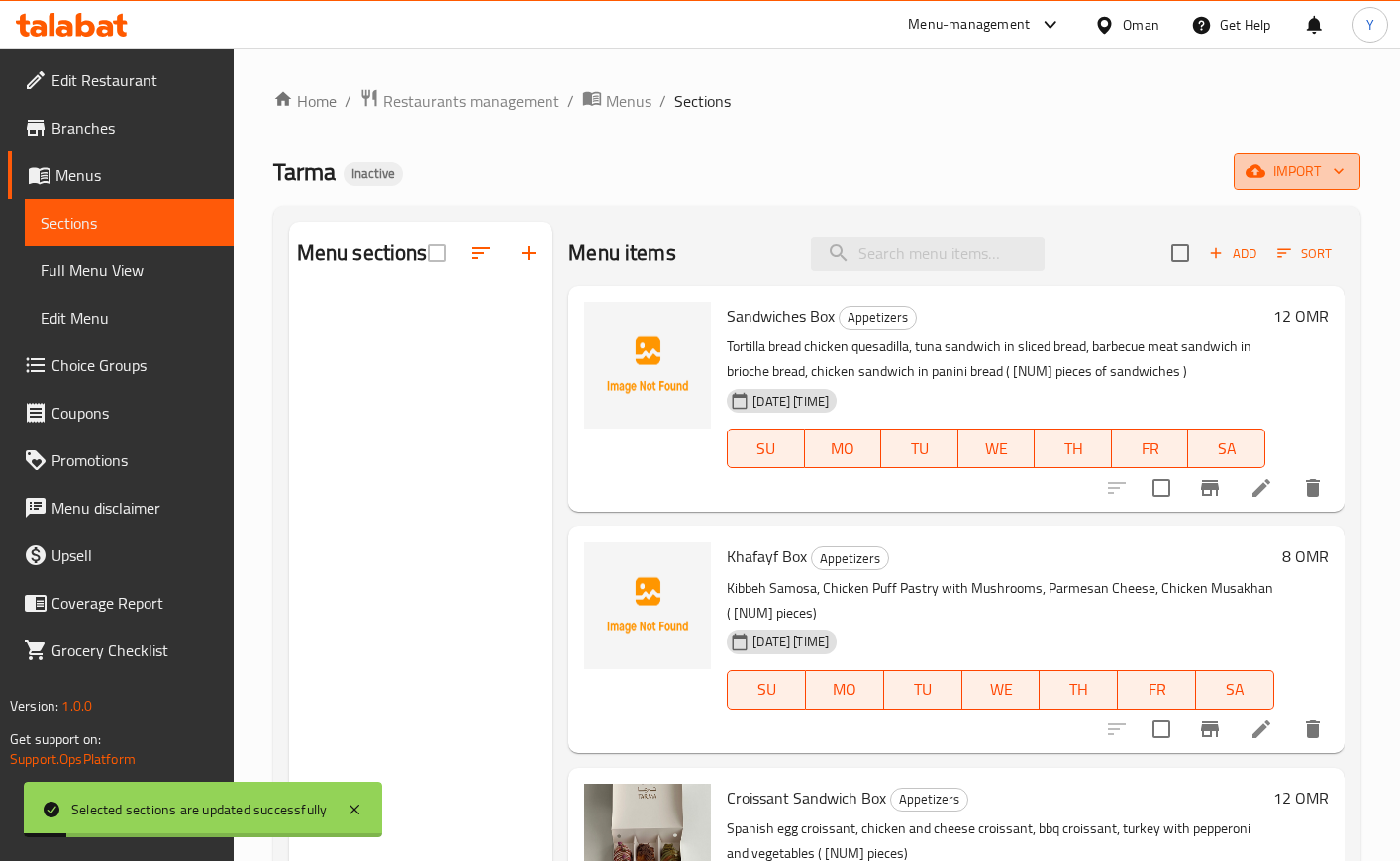 click on "import" at bounding box center (1297, 171) 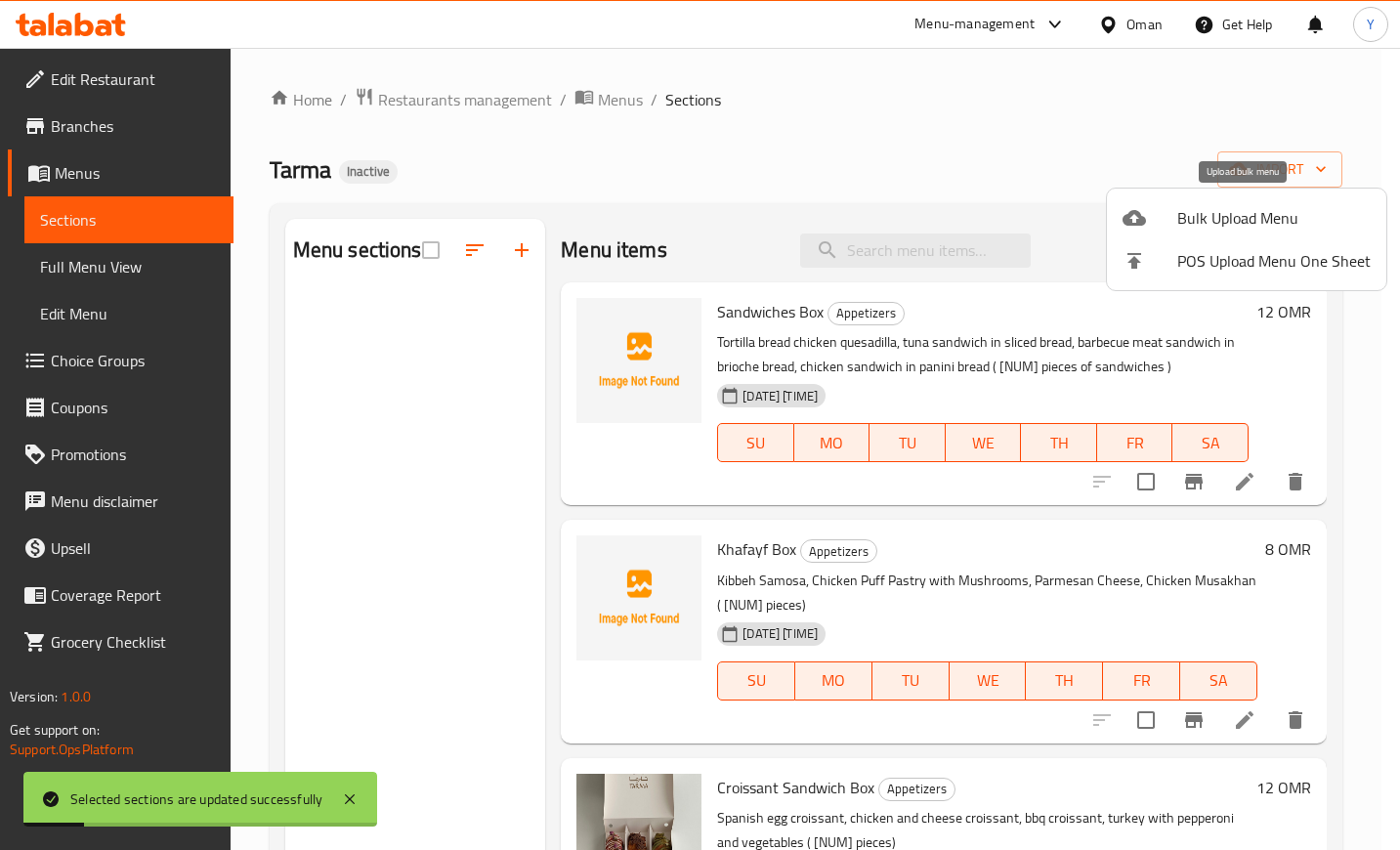 click on "Bulk Upload Menu" at bounding box center [1274, 218] 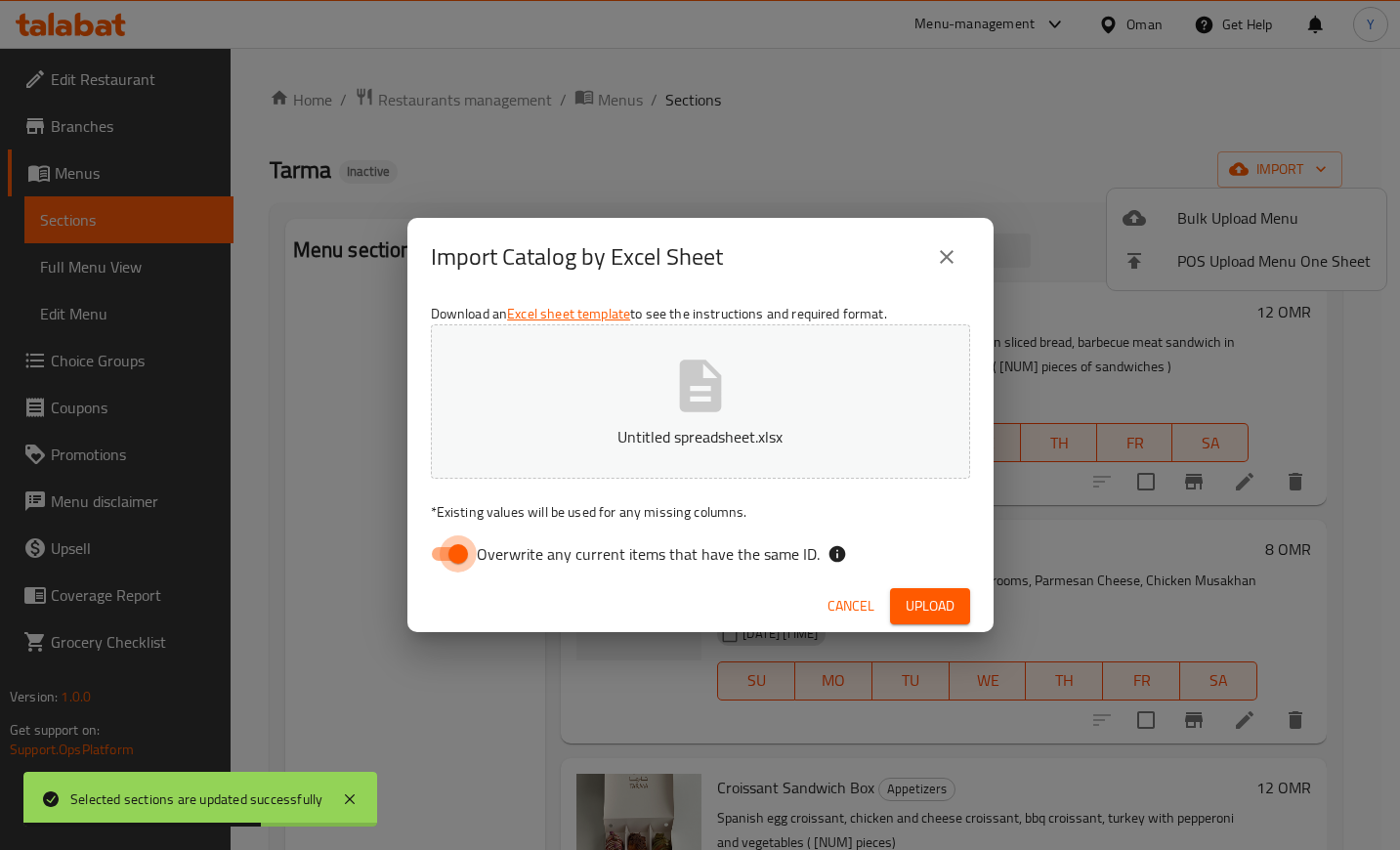 click on "Overwrite any current items that have the same ID." at bounding box center [458, 554] 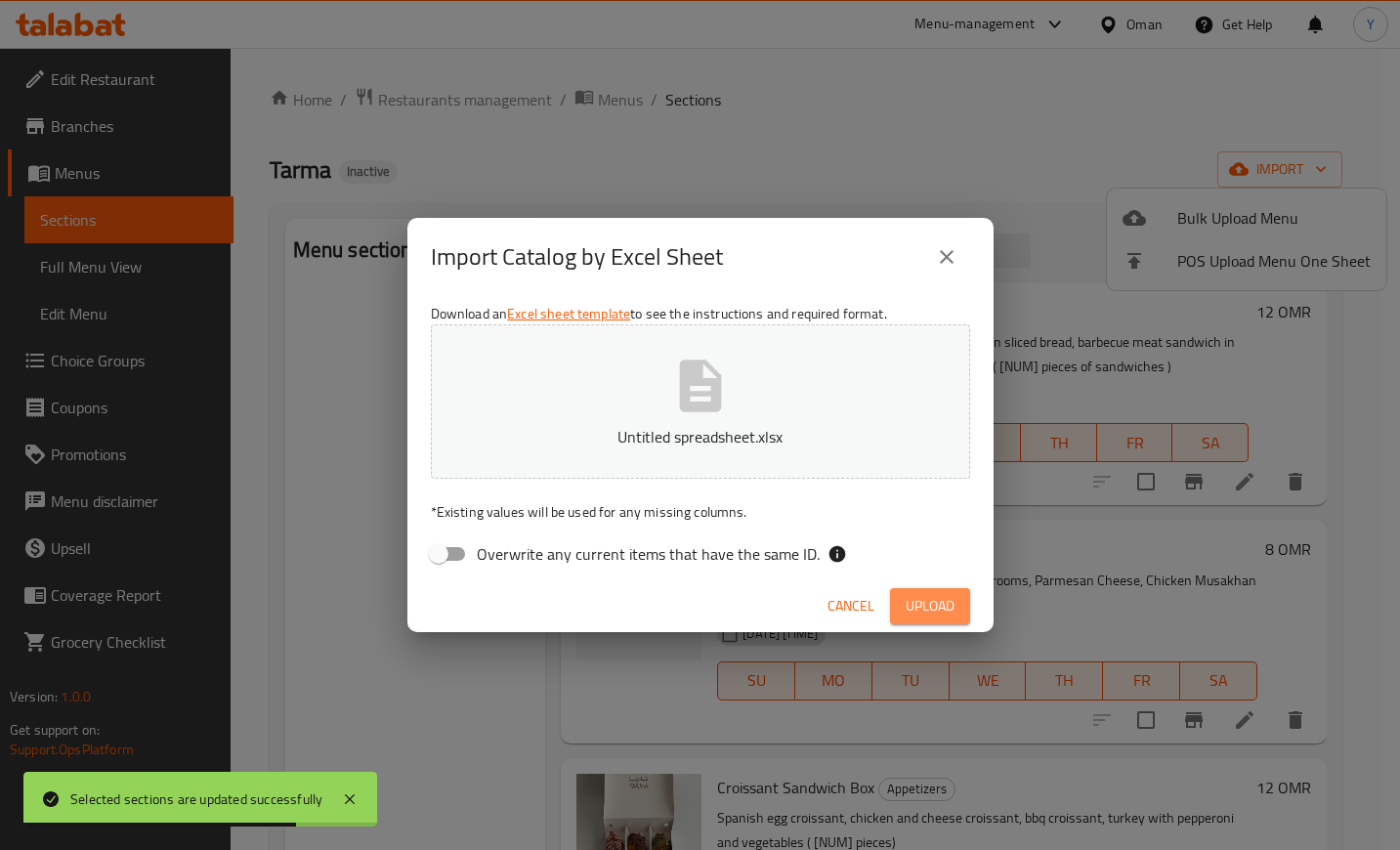 click on "Upload" at bounding box center (930, 606) 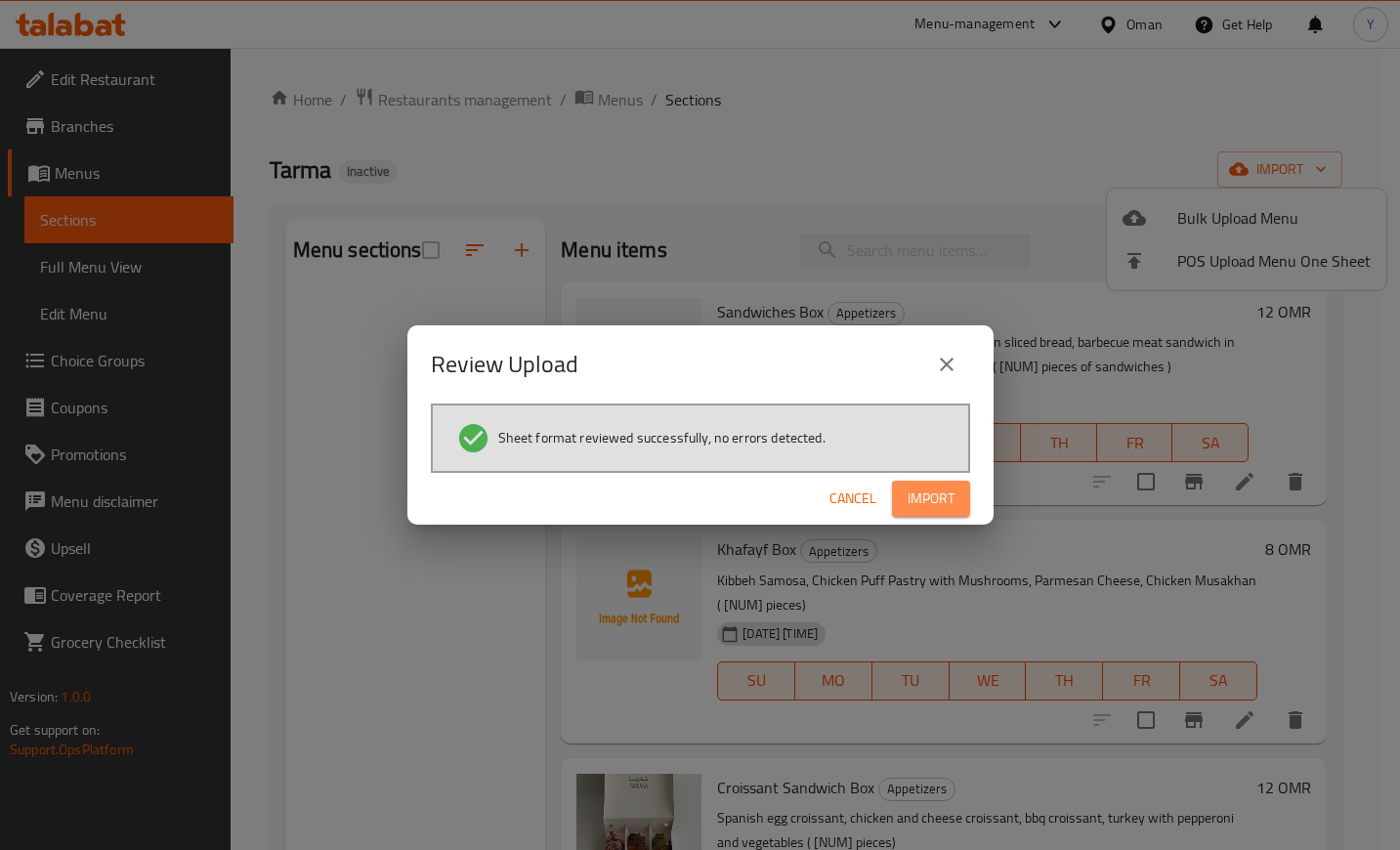 click on "Import" at bounding box center [931, 498] 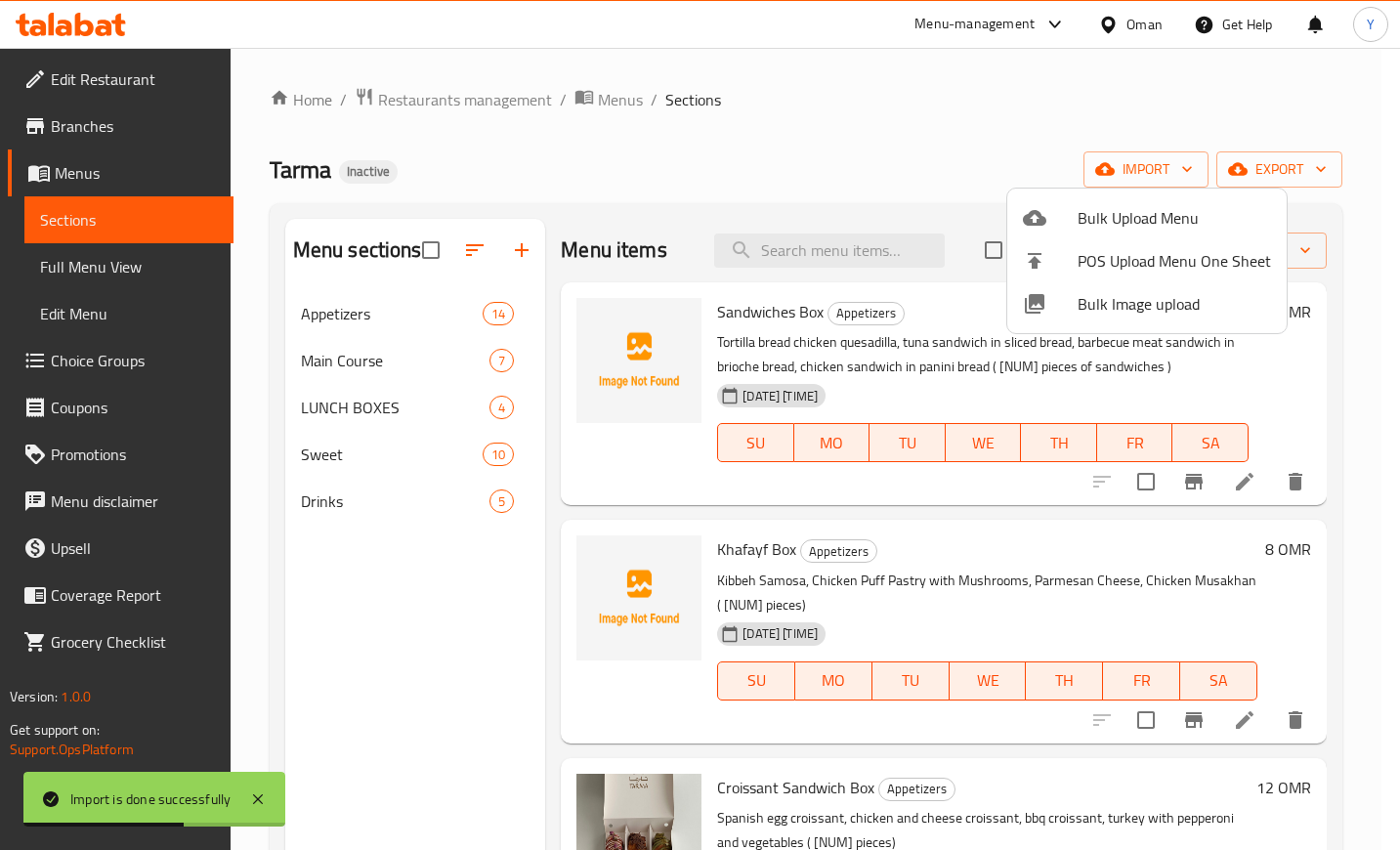 click at bounding box center [700, 425] 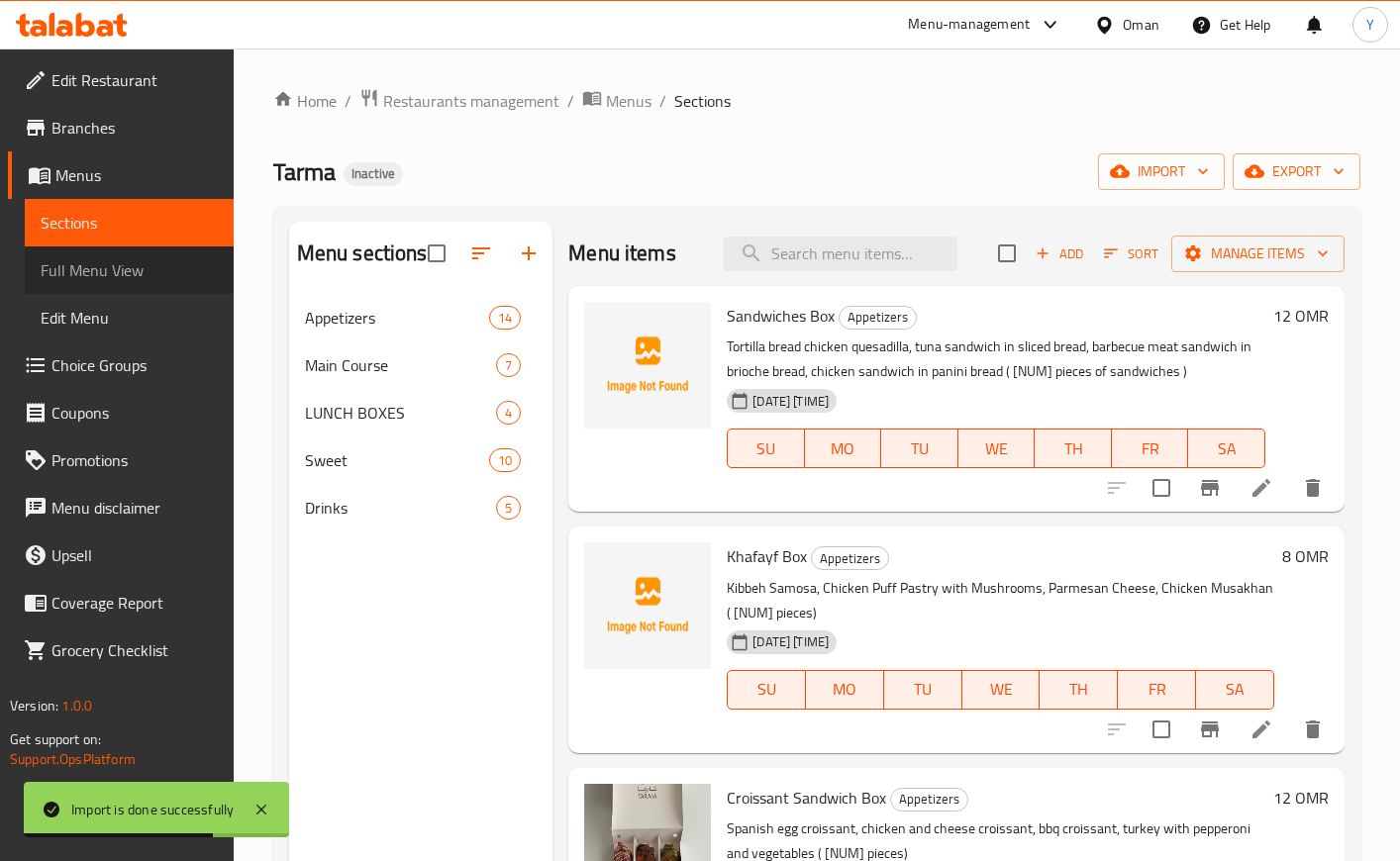 click on "Full Menu View" at bounding box center (129, 270) 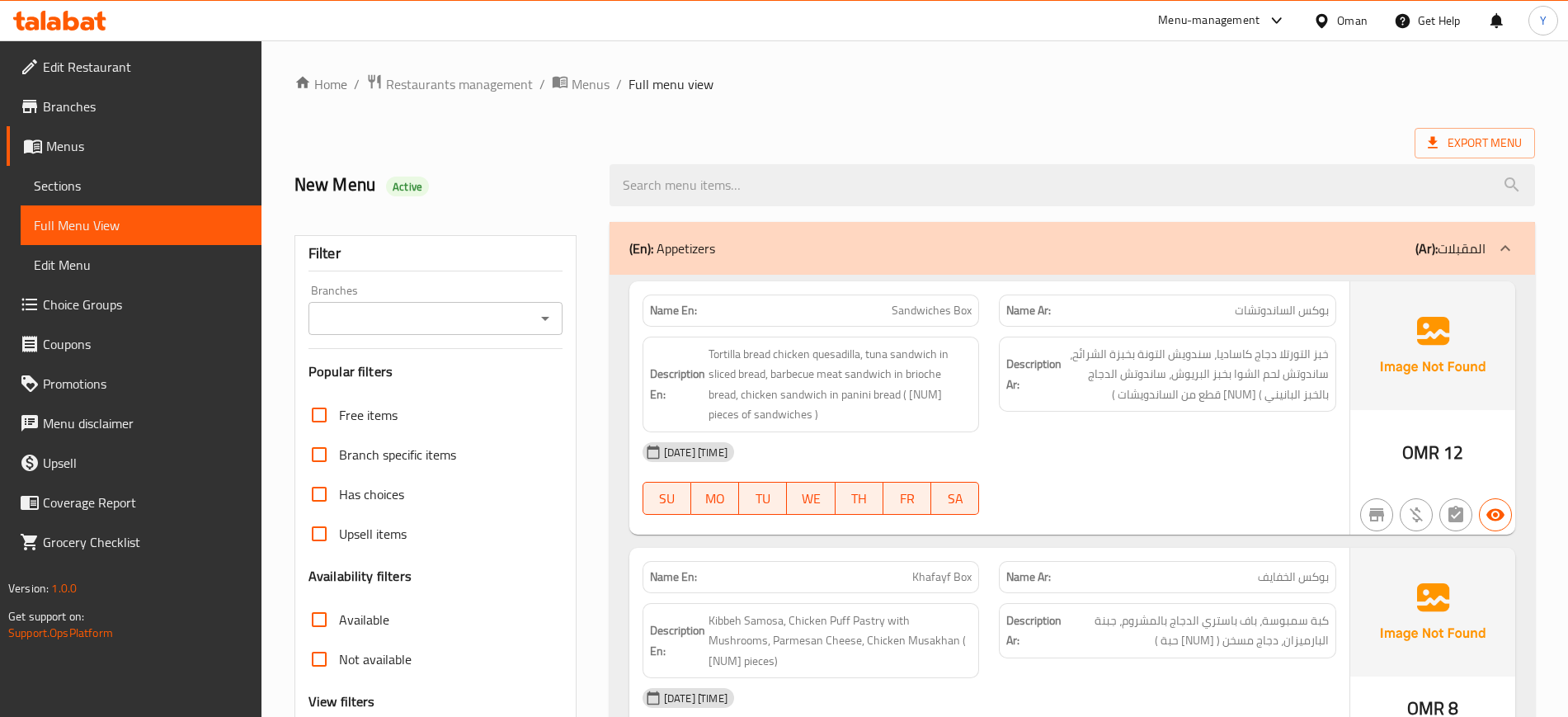 scroll, scrollTop: 627, scrollLeft: 0, axis: vertical 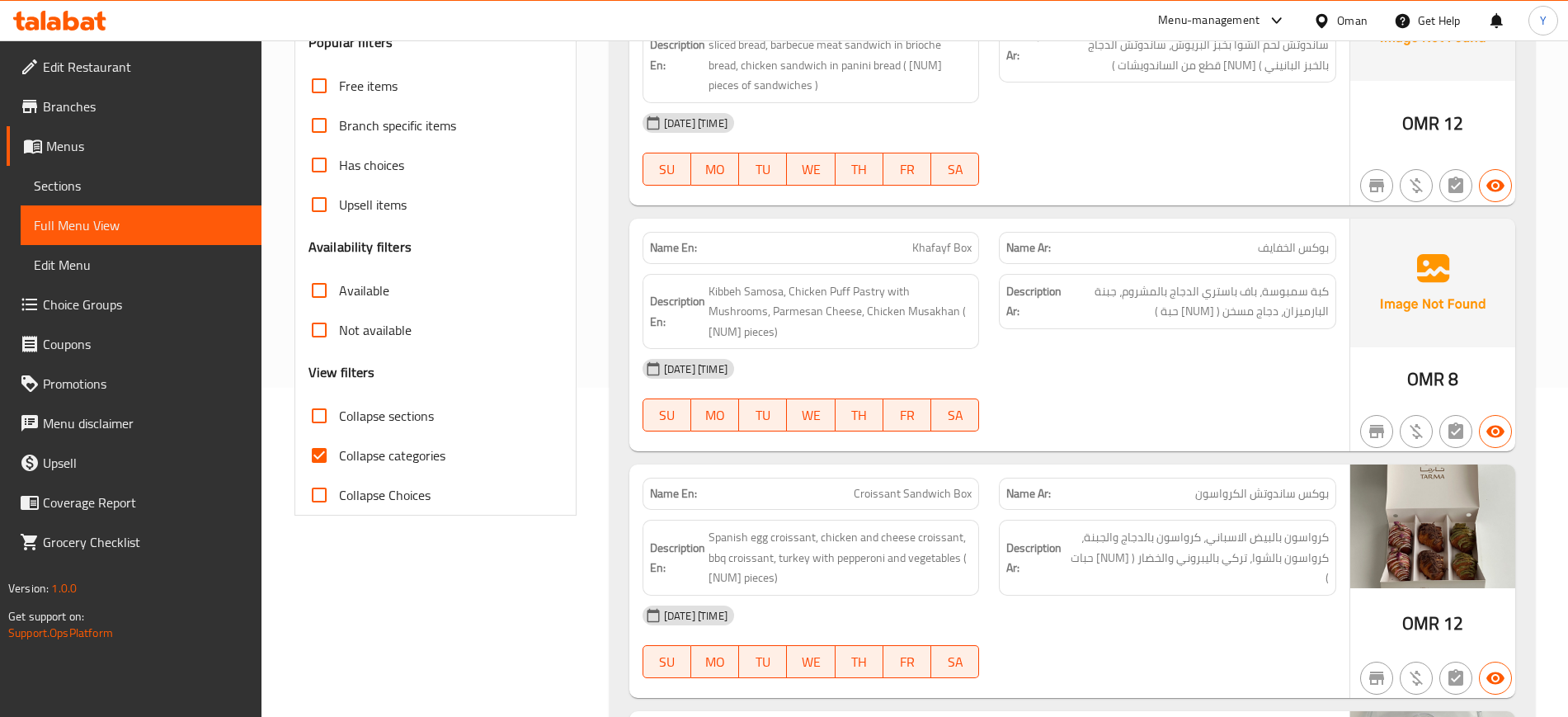 click on "Collapse categories" at bounding box center [392, 455] 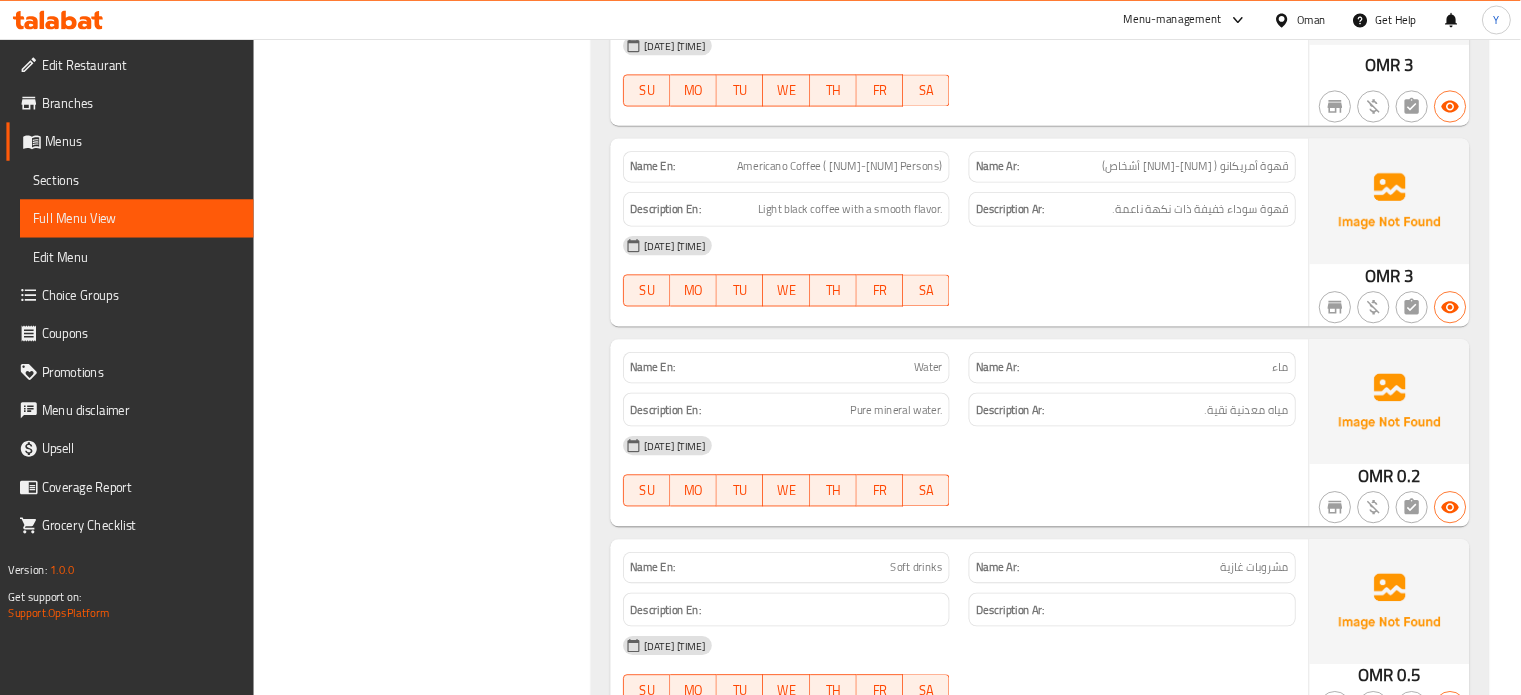 scroll, scrollTop: 13568, scrollLeft: 0, axis: vertical 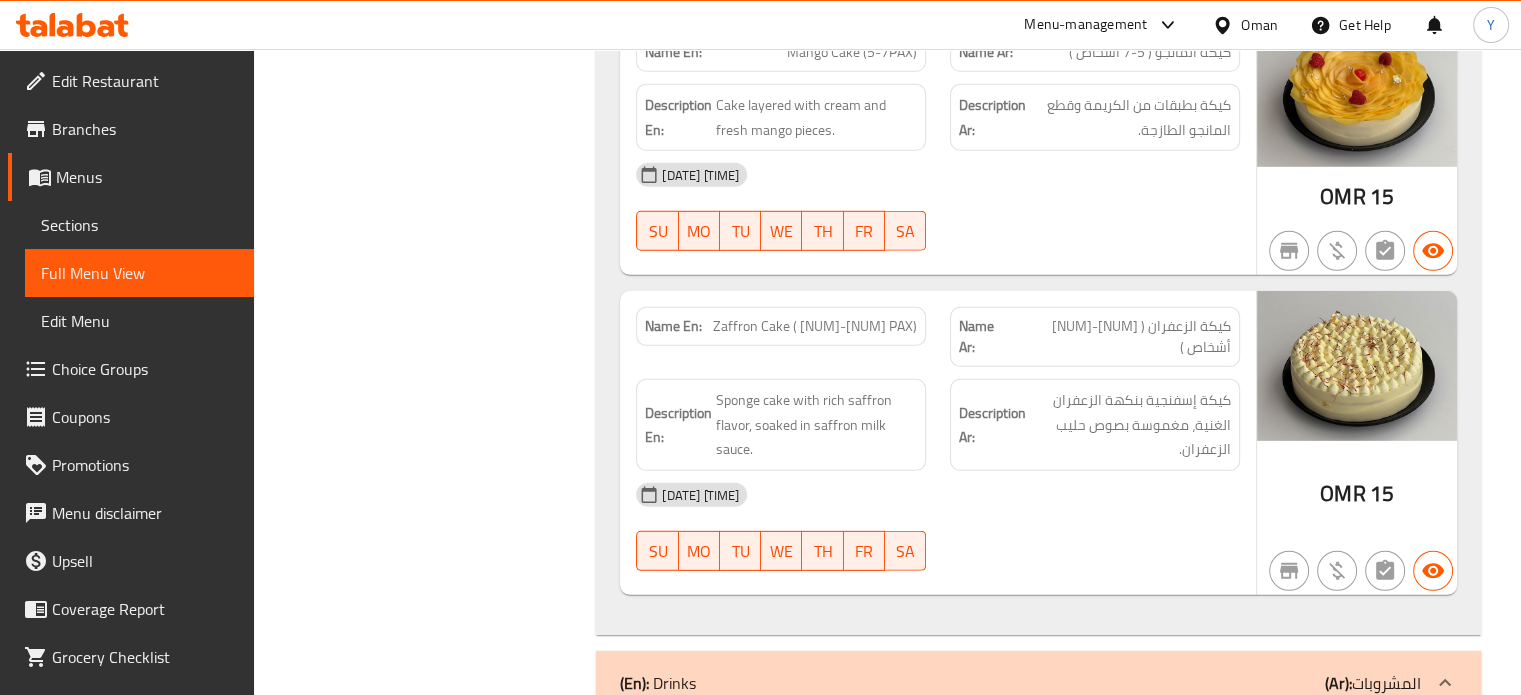 drag, startPoint x: 1678, startPoint y: 4, endPoint x: 1116, endPoint y: 406, distance: 690.97614 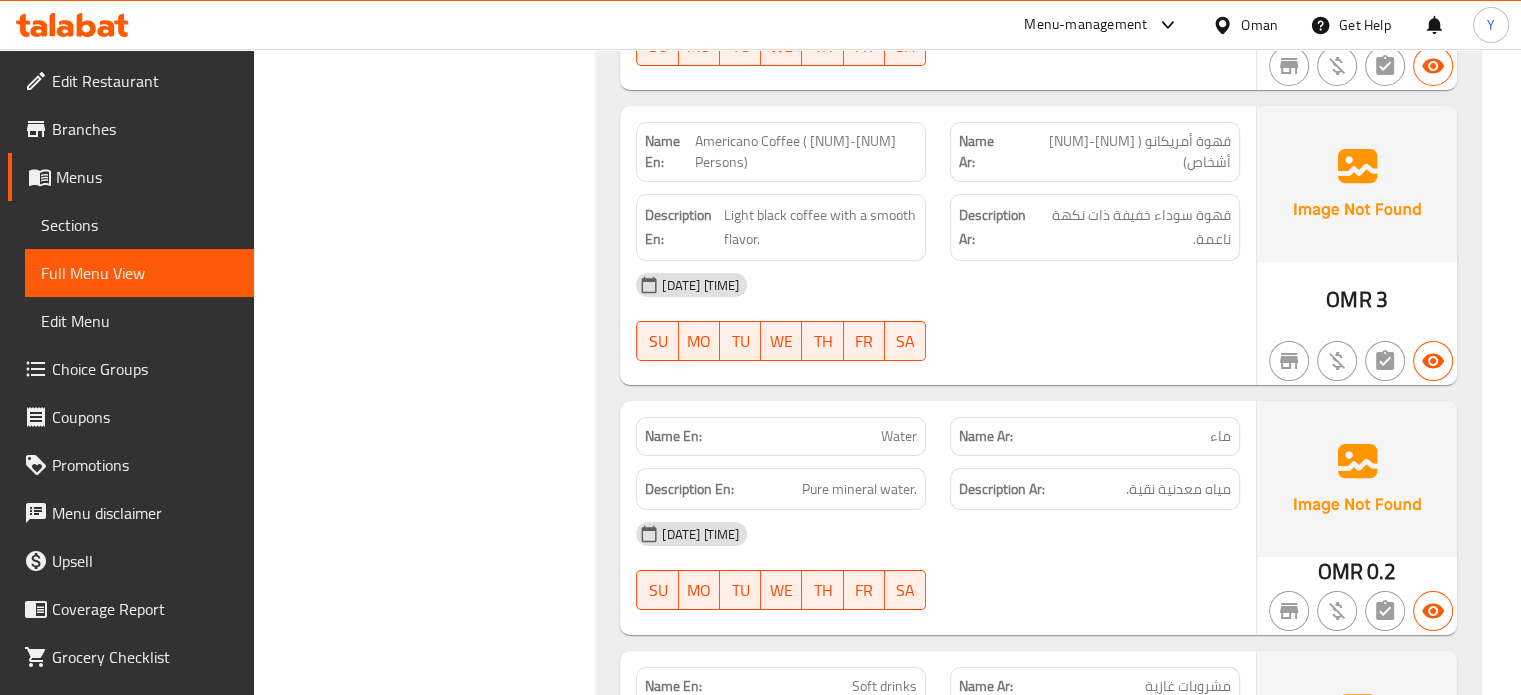 scroll, scrollTop: 1341, scrollLeft: 0, axis: vertical 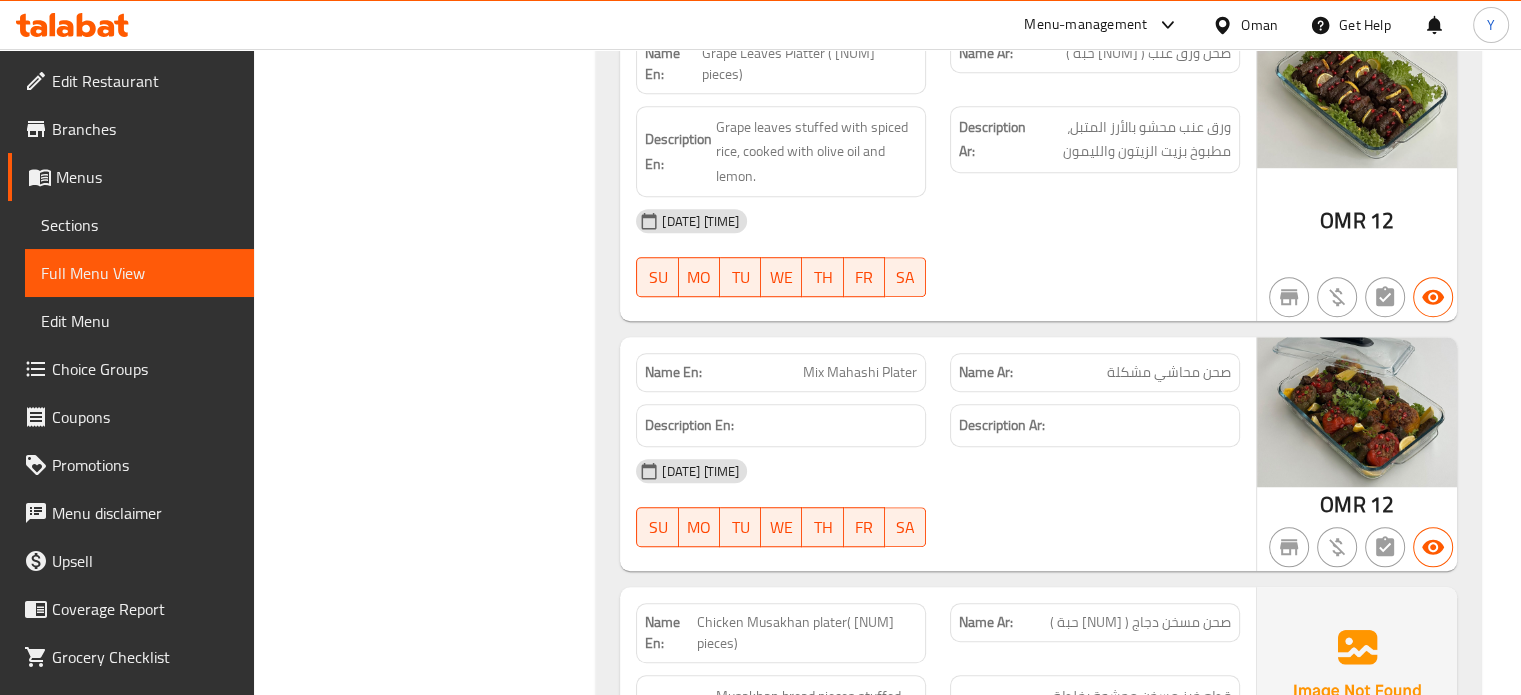 click on "Mix Mahashi Plater" at bounding box center [860, 372] 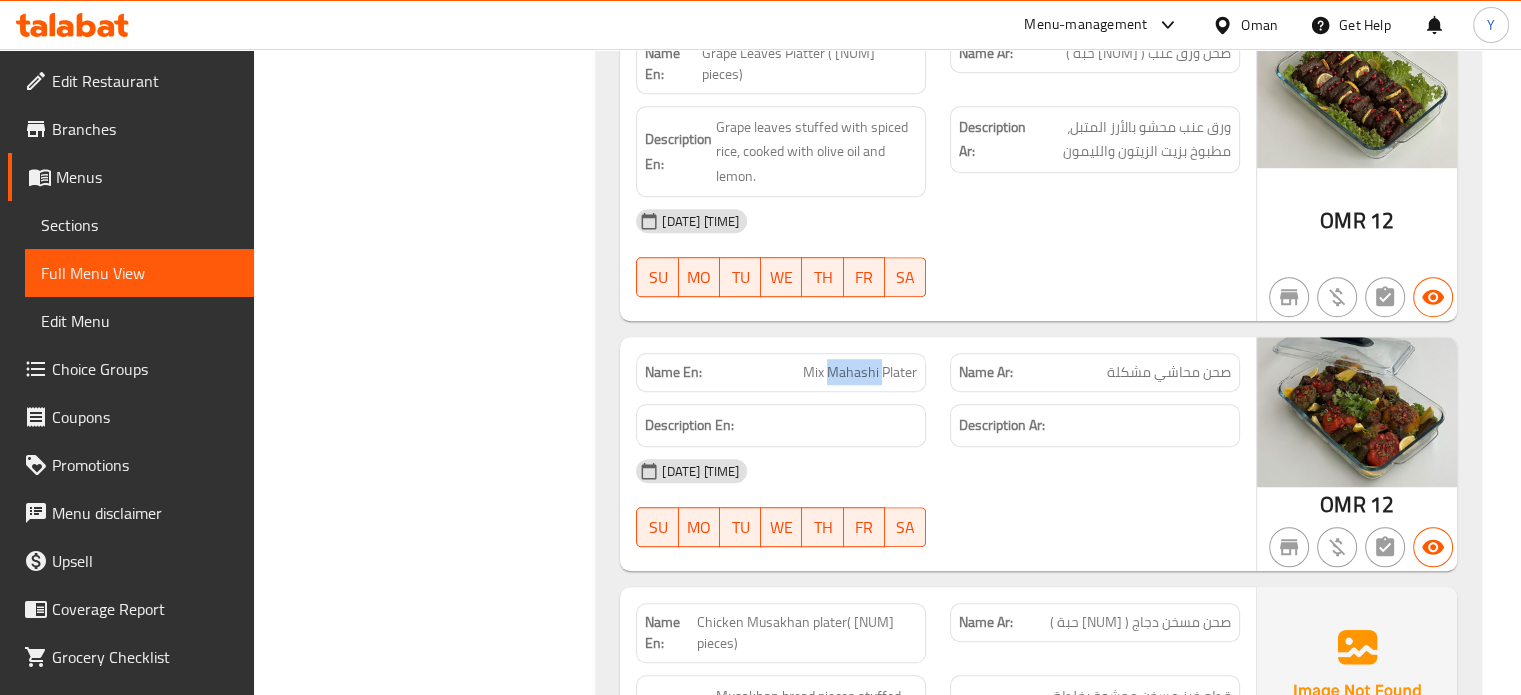 click on "Mix Mahashi Plater" at bounding box center (860, 372) 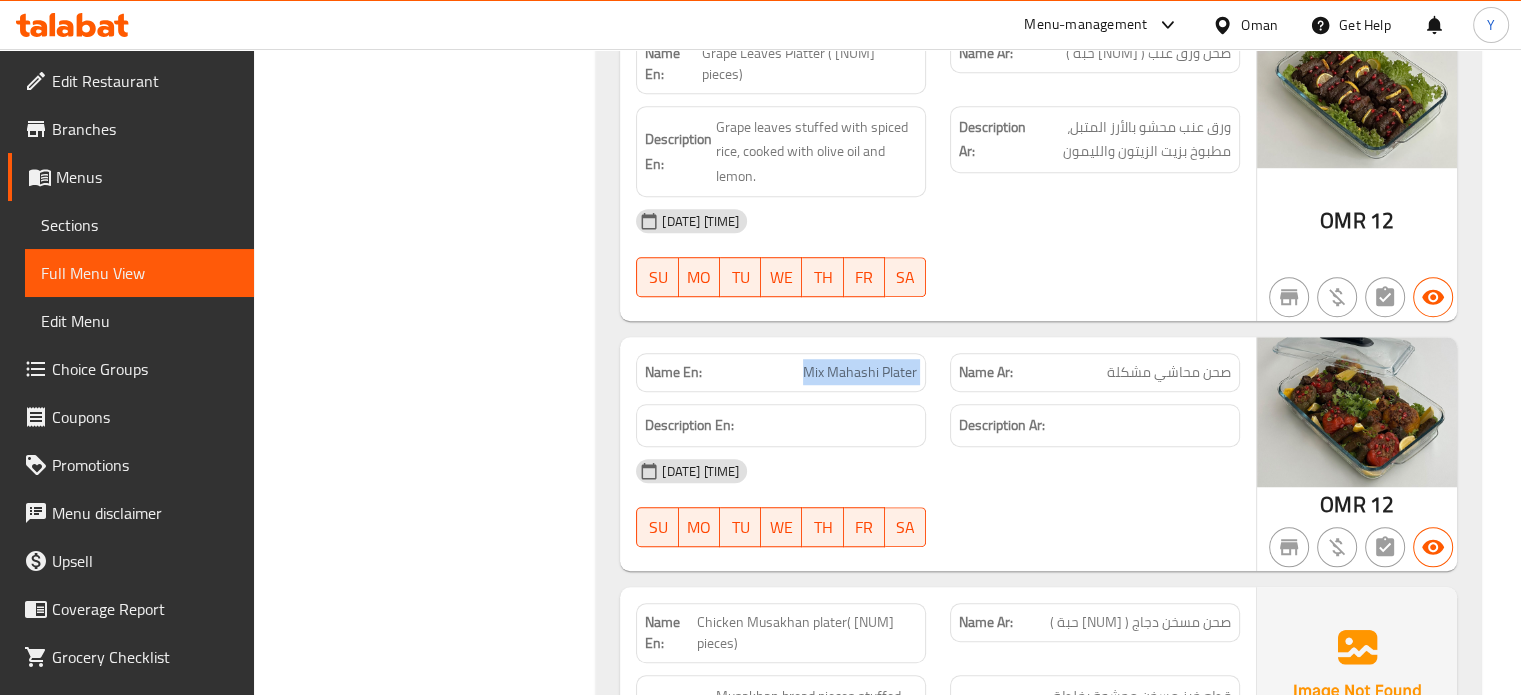 click on "Mix Mahashi Plater" at bounding box center [860, 372] 